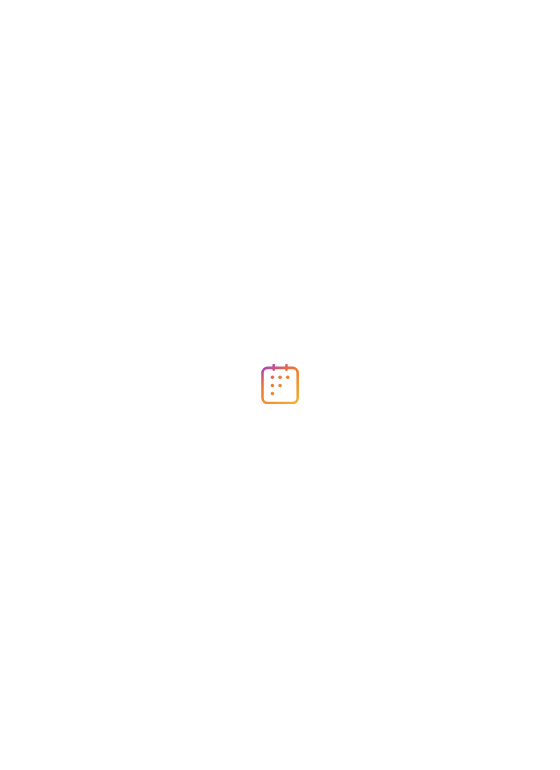 scroll, scrollTop: 0, scrollLeft: 0, axis: both 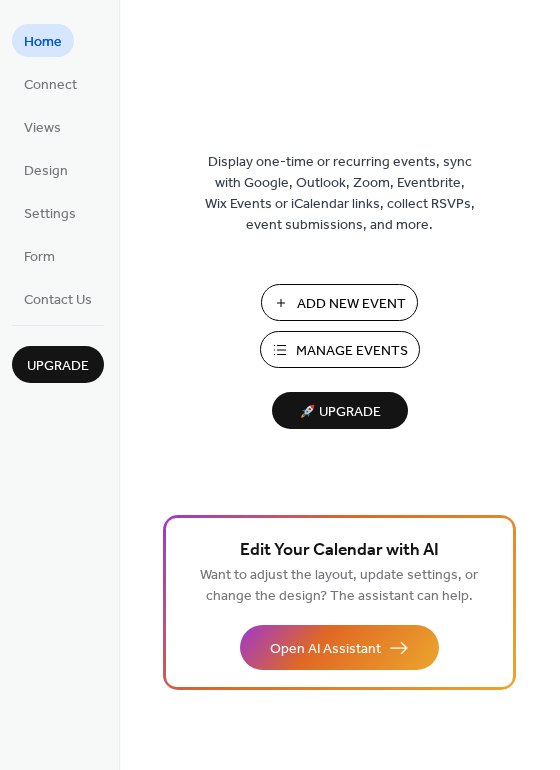 click on "Add New Event" at bounding box center [351, 304] 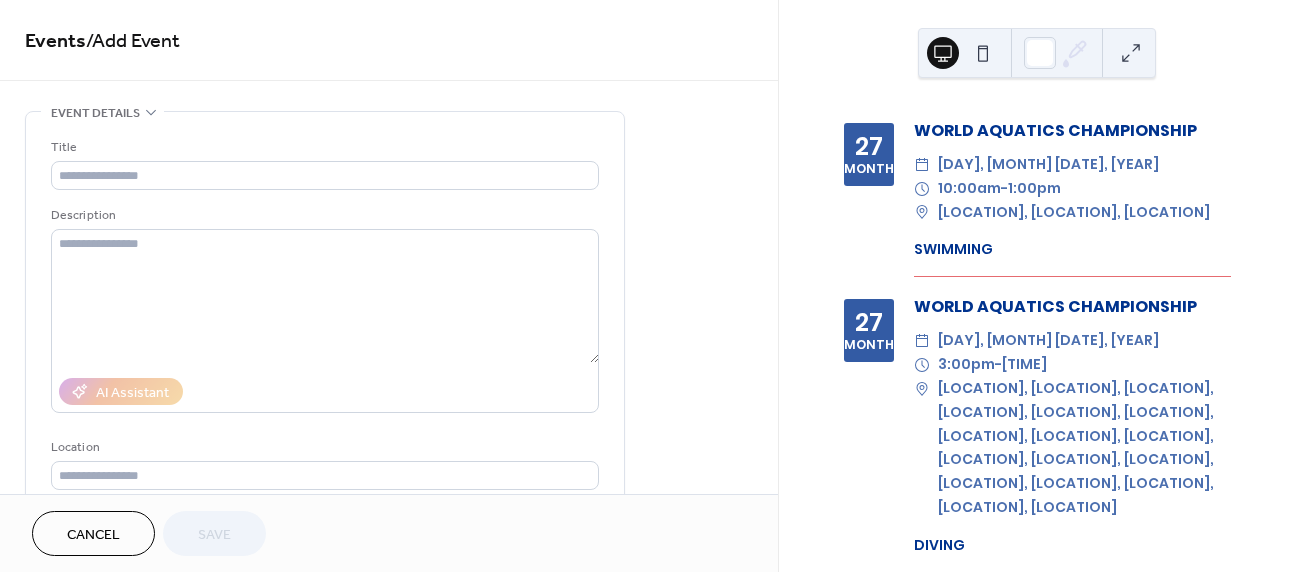 scroll, scrollTop: 0, scrollLeft: 0, axis: both 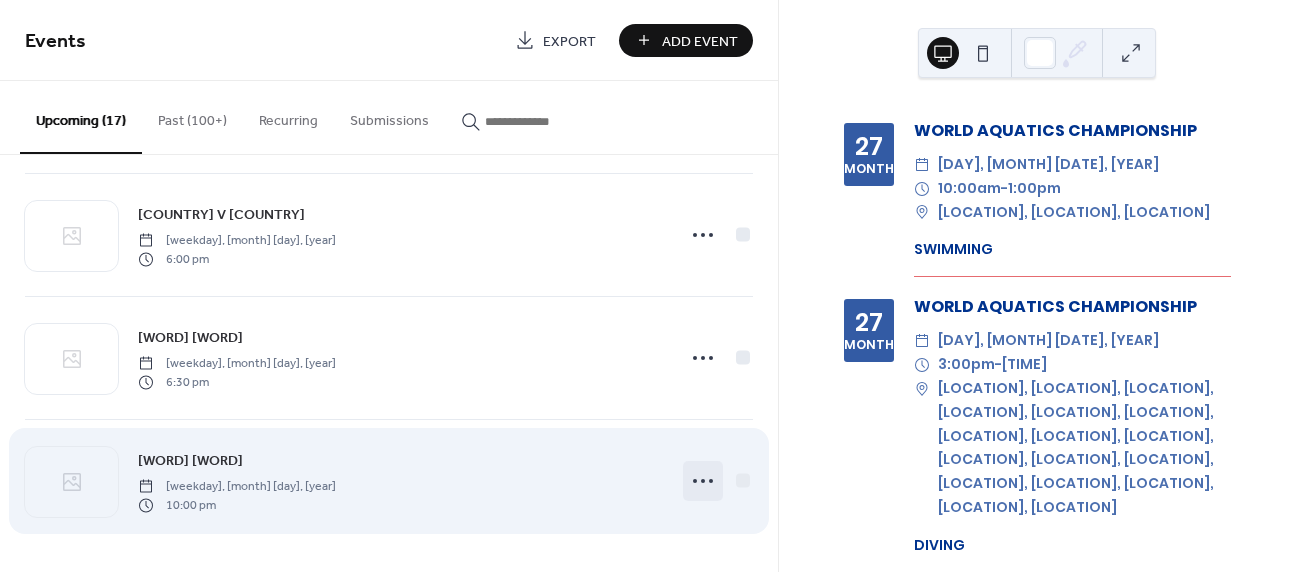 click 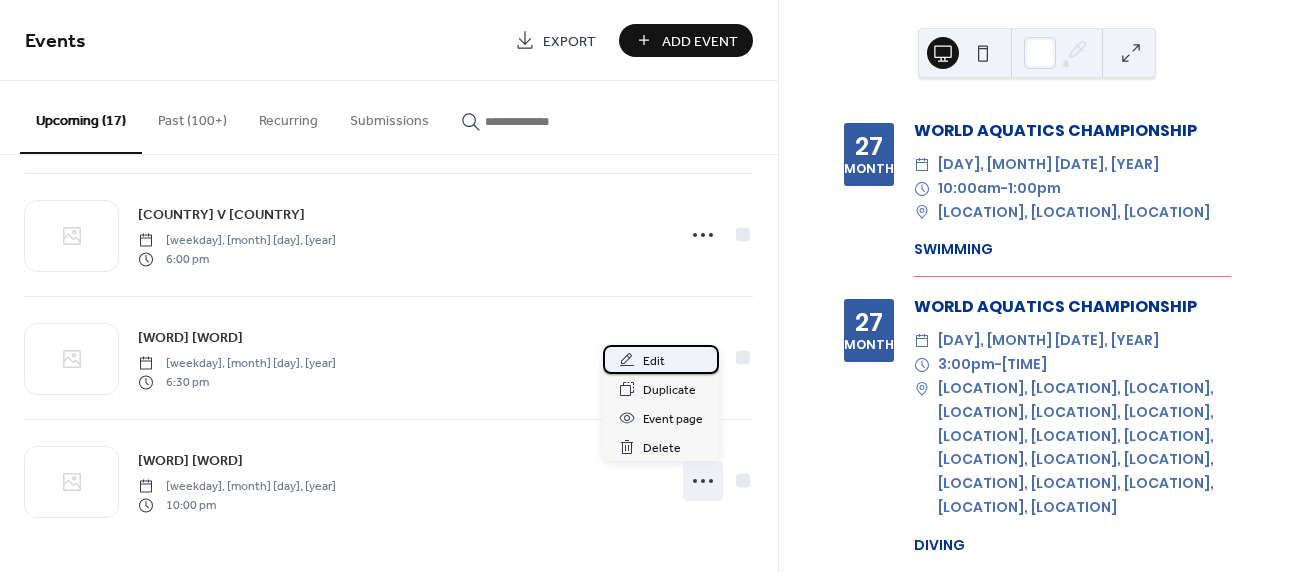 click on "Edit" at bounding box center [654, 361] 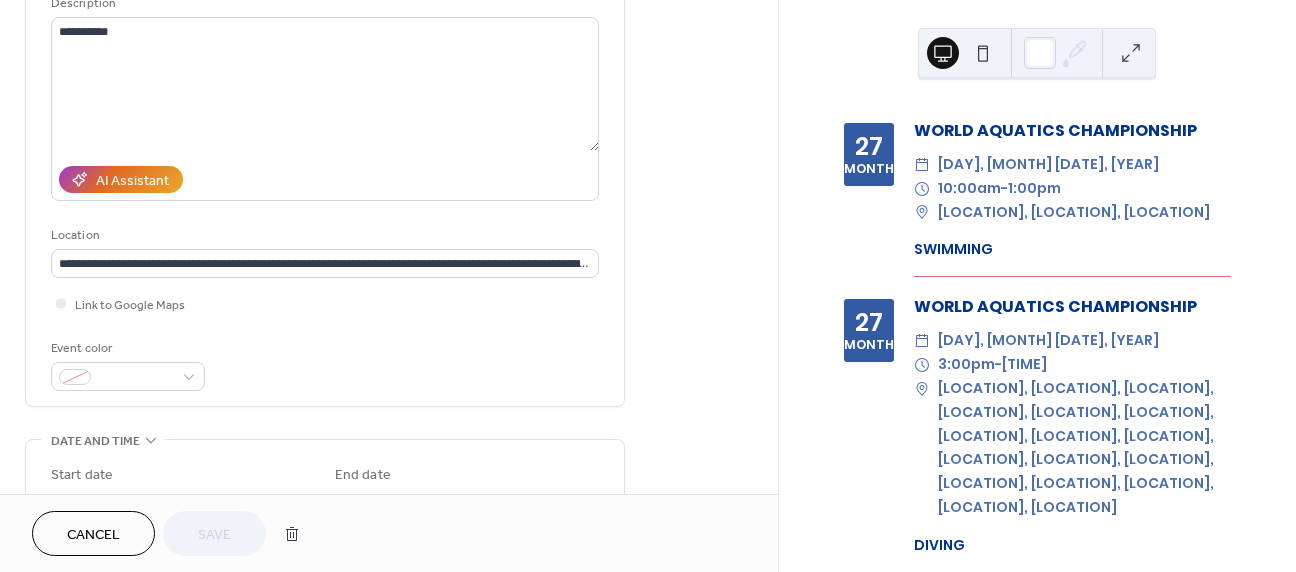 scroll, scrollTop: 151, scrollLeft: 0, axis: vertical 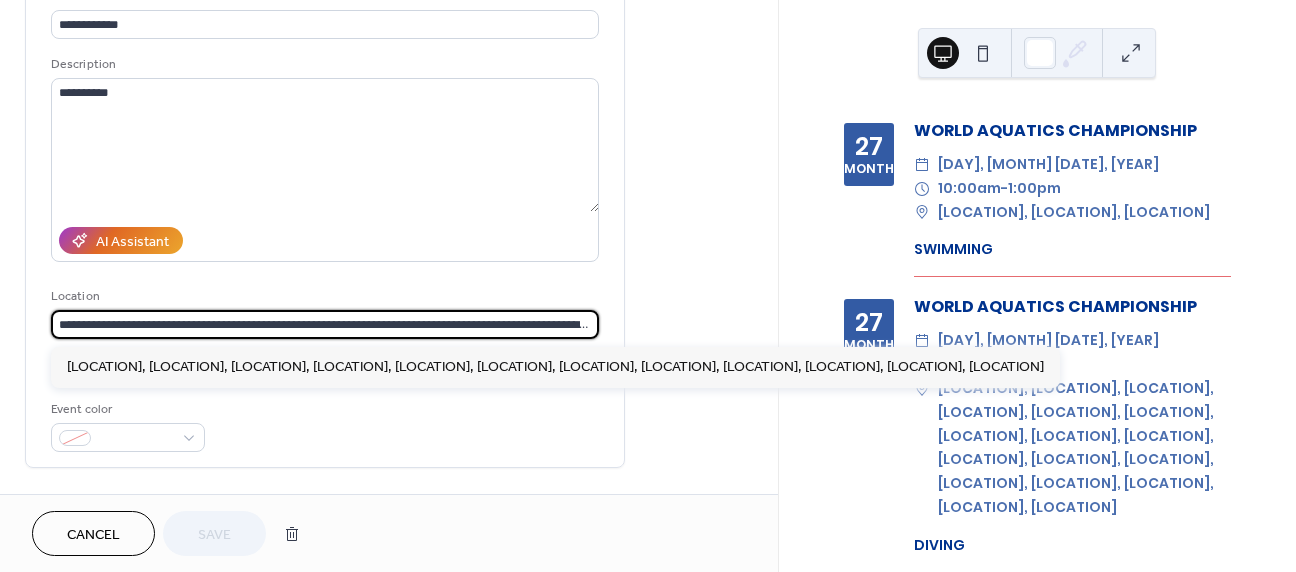 drag, startPoint x: 57, startPoint y: 327, endPoint x: 697, endPoint y: 328, distance: 640.0008 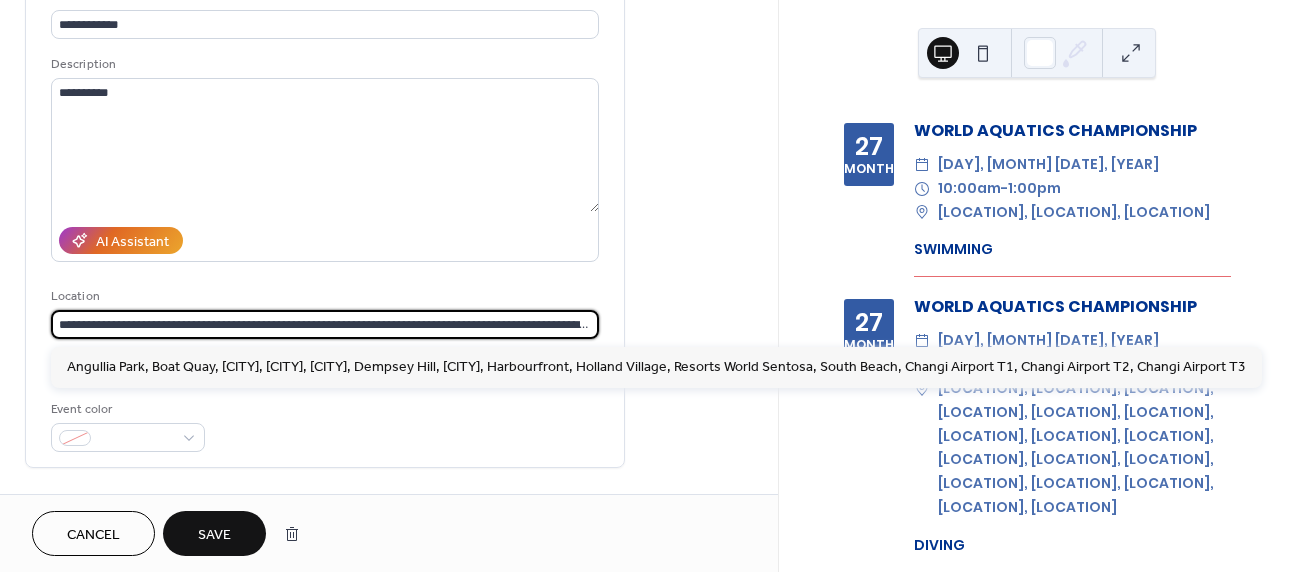 type on "**********" 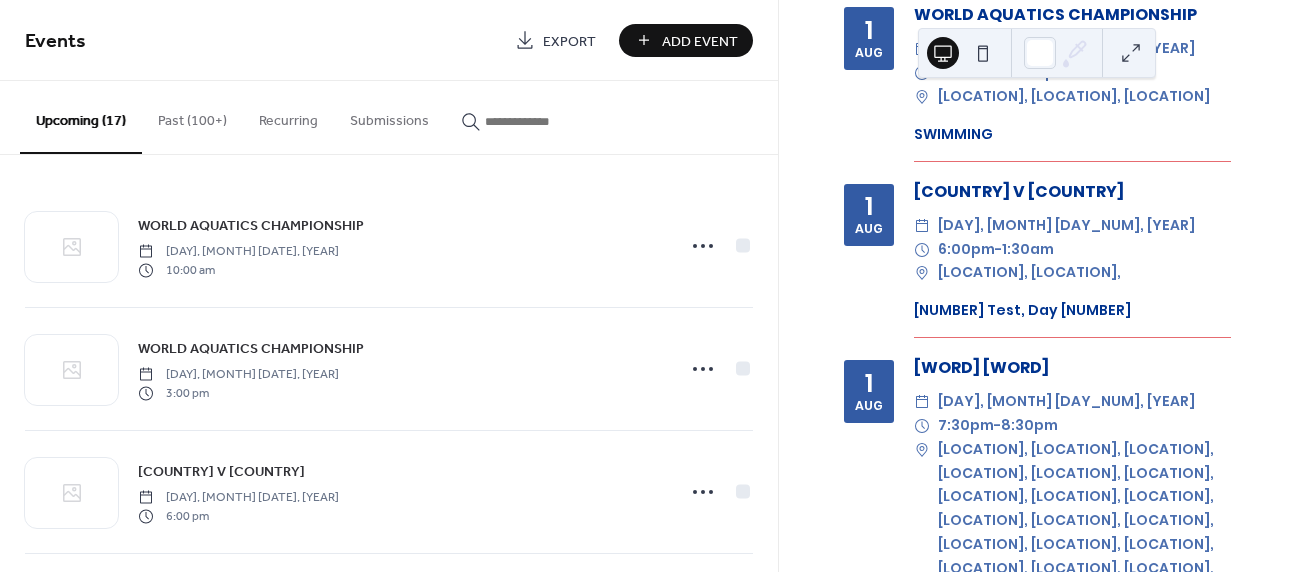 click on "[DATE] [EVENT] ​ [DAY], [MONTH] [DATE], [YEAR] ​ [TIME] - [TIME] ​ [LOCATION], [LOCATION], [LOCATION] [CATEGORY] [DATE] [EVENT] ​ [DAY], [MONTH] [DATE], [YEAR] ​ [TIME] - [TIME] ​ [LOCATION], [LOCATION], [LOCATION], [LOCATION], [LOCATION], [LOCATION], [LOCATION], [LOCATION], [LOCATION], [LOCATION], [LOCATION], [LOCATION], [LOCATION], [LOCATION], [LOCATION], [LOCATION], [LOCATION], [LOCATION] [CATEGORY] [DATE] [EVENT] ​ [DAY], [MONTH] [DATE], [YEAR] ​ [TIME] - [TIME] ​ [LOCATION], [LOCATION], [LOCATION], [LOCATION], [LOCATION], [LOCATION], [LOCATION], [LOCATION], [LOCATION], [LOCATION], [LOCATION], [LOCATION], [LOCATION] [CATEGORY] [DATE] [EVENT] ​ [DAY], [MONTH] [DATE], [YEAR] ​ [TIME] - [TIME] ​ [LOCATION], [LOCATION], [LOCATION], [LOCATION], [LOCATION], [LOCATION], [LOCATION], [LOCATION], [LOCATION], [LOCATION], [LOCATION], [LOCATION], [LOCATION] [CATEGORY] [DATE] [EVENT] ​ [DAY], [MONTH] [DATE], [YEAR] ​ [TIME] - [TIME] ​" at bounding box center (1037, 14) 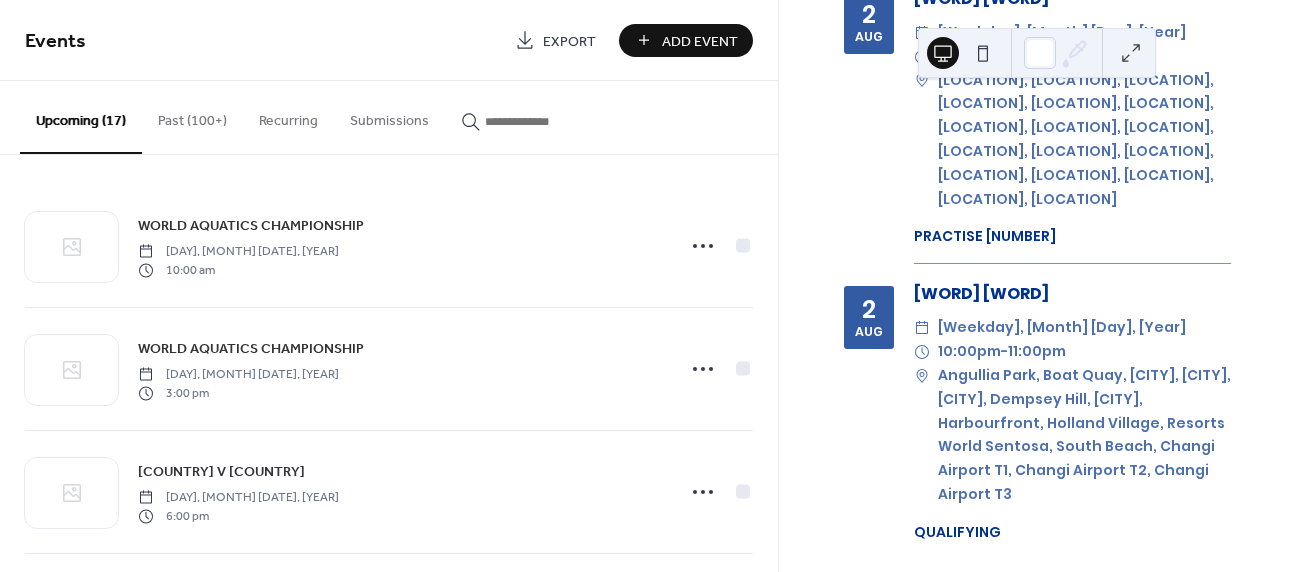 scroll, scrollTop: 3476, scrollLeft: 0, axis: vertical 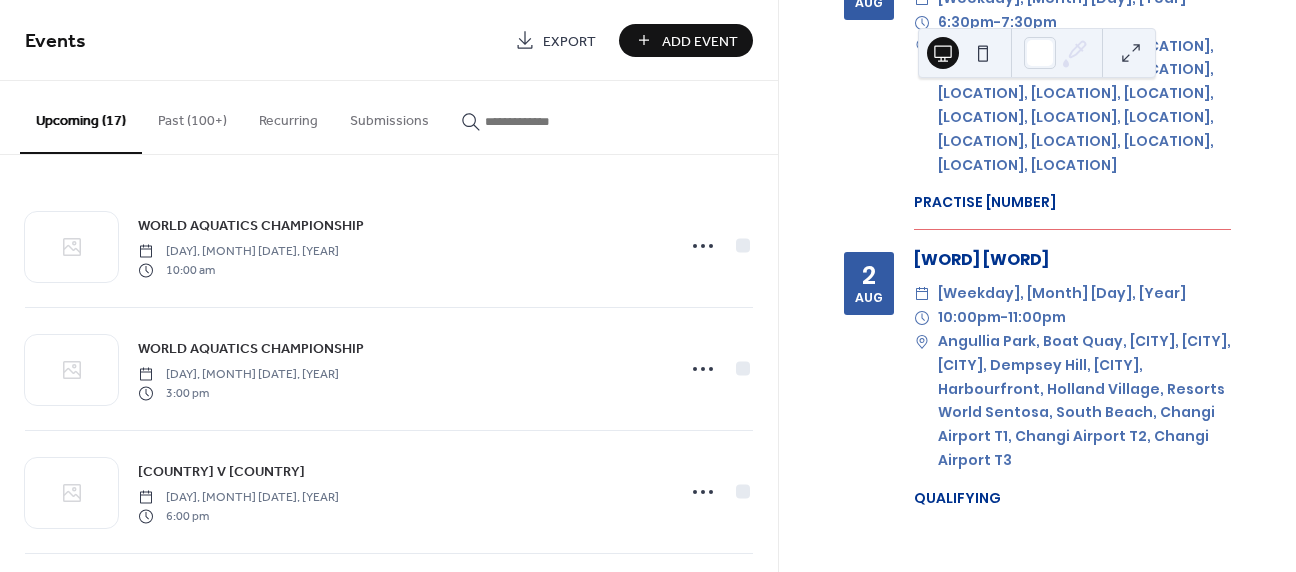 click on "Add Event" at bounding box center [700, 41] 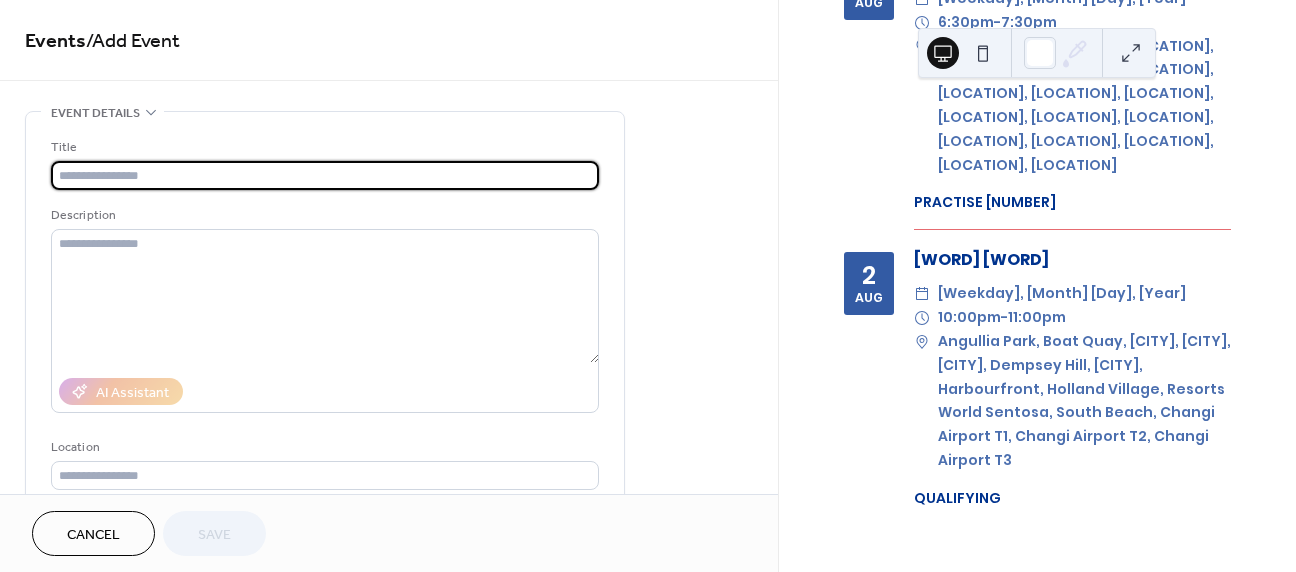 scroll, scrollTop: 1881, scrollLeft: 0, axis: vertical 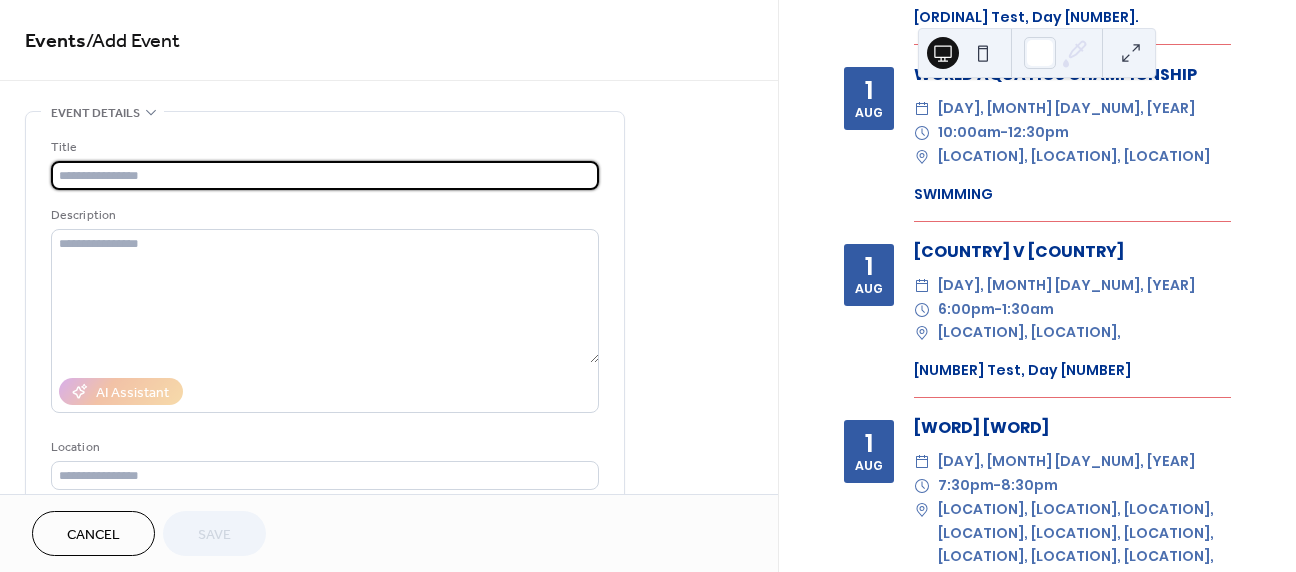 click at bounding box center [325, 175] 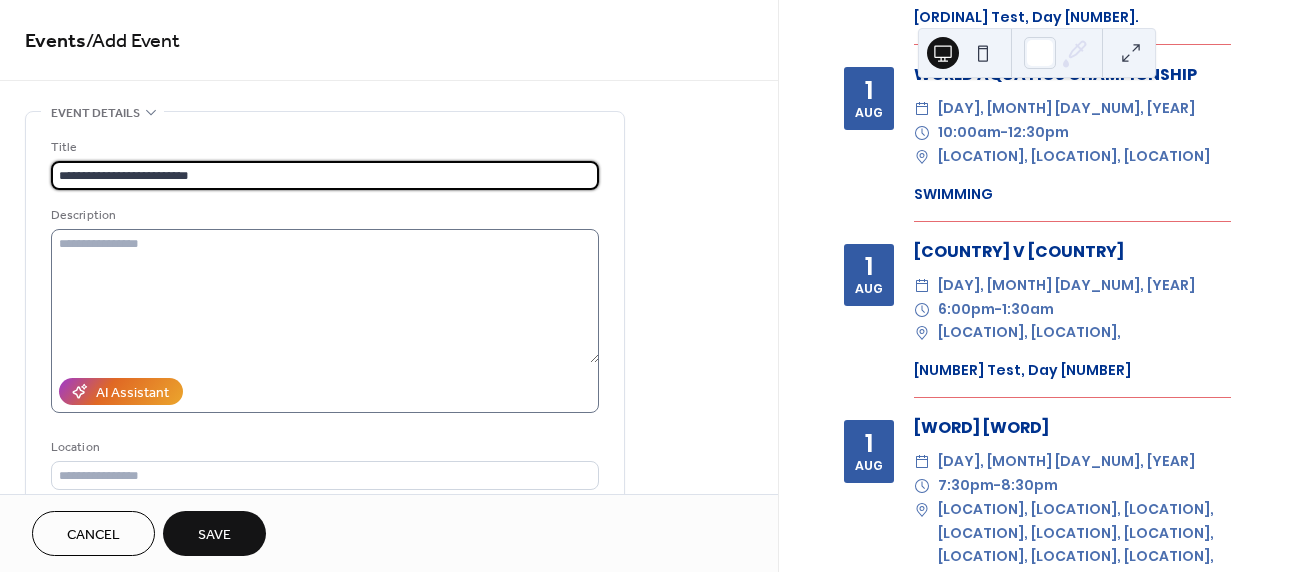 type on "**********" 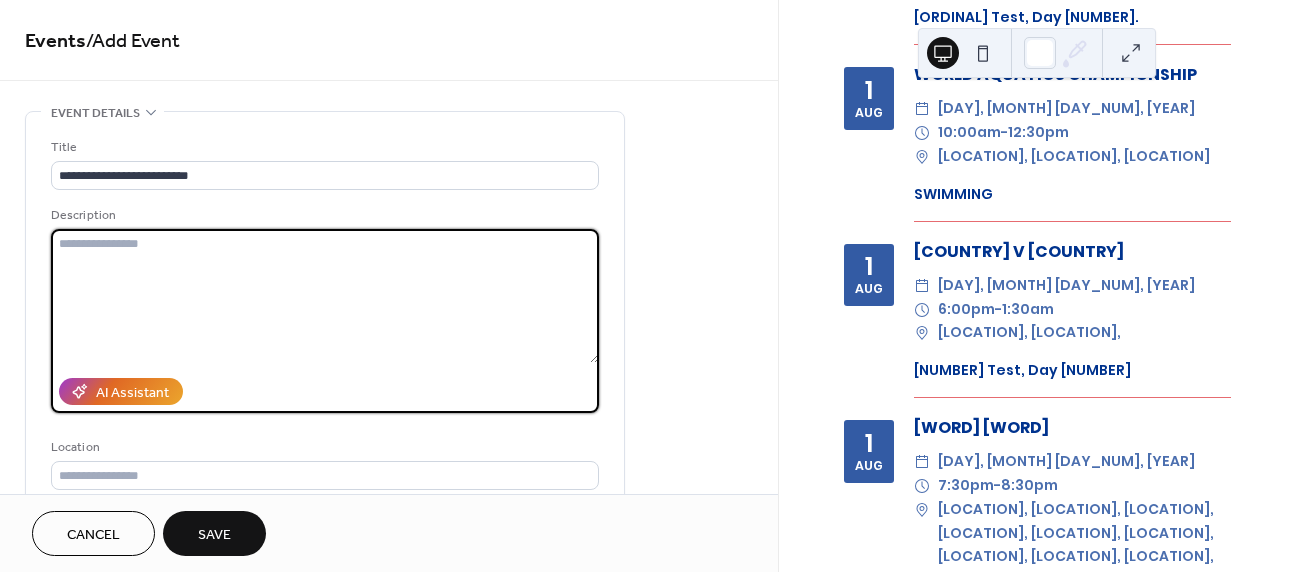 click at bounding box center (325, 296) 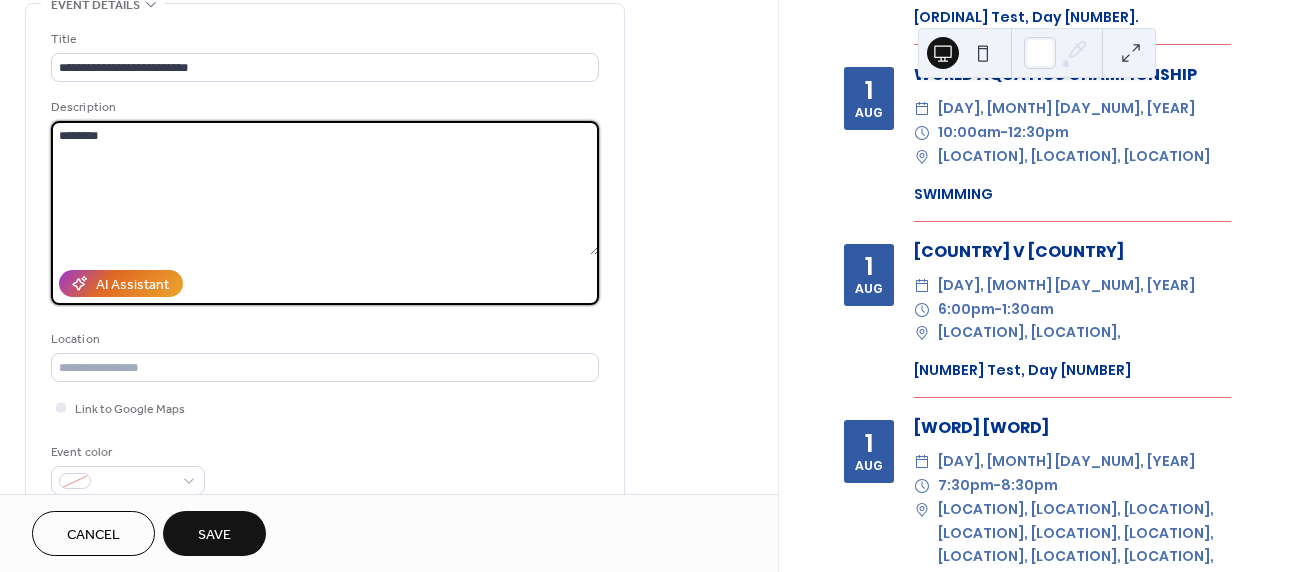 scroll, scrollTop: 212, scrollLeft: 0, axis: vertical 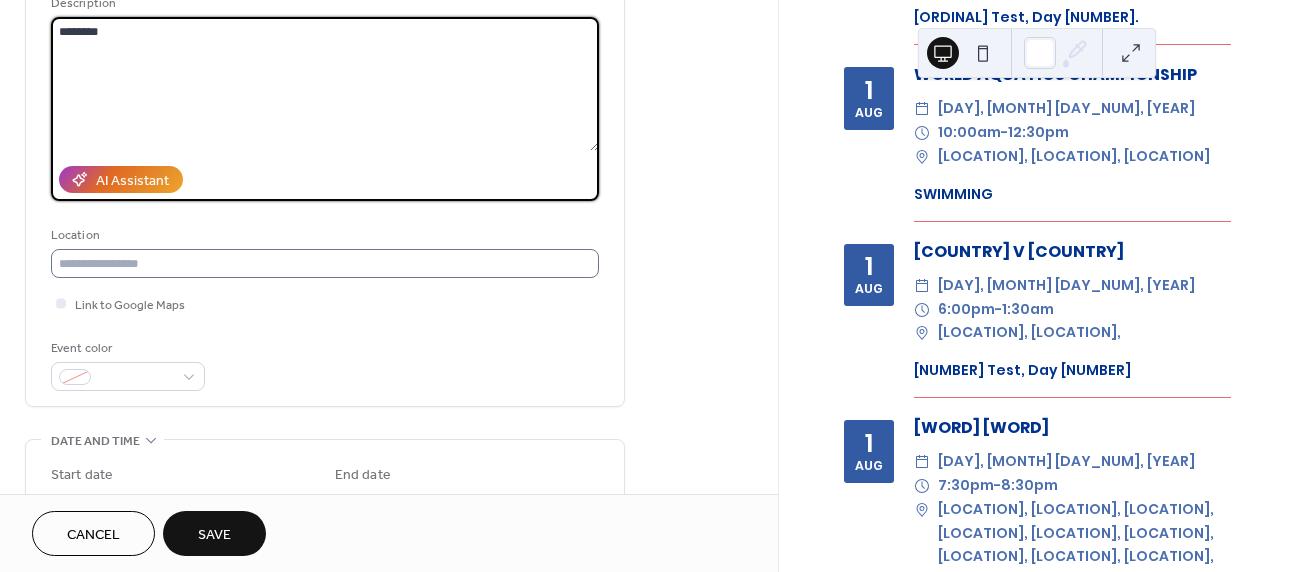 type on "********" 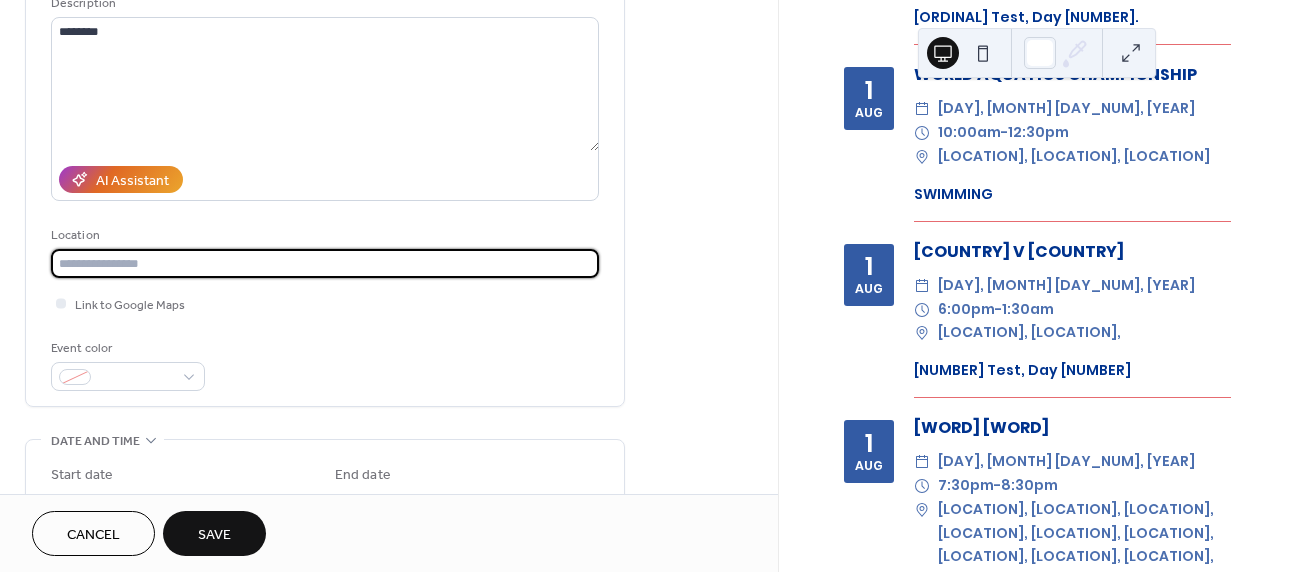 click at bounding box center [325, 263] 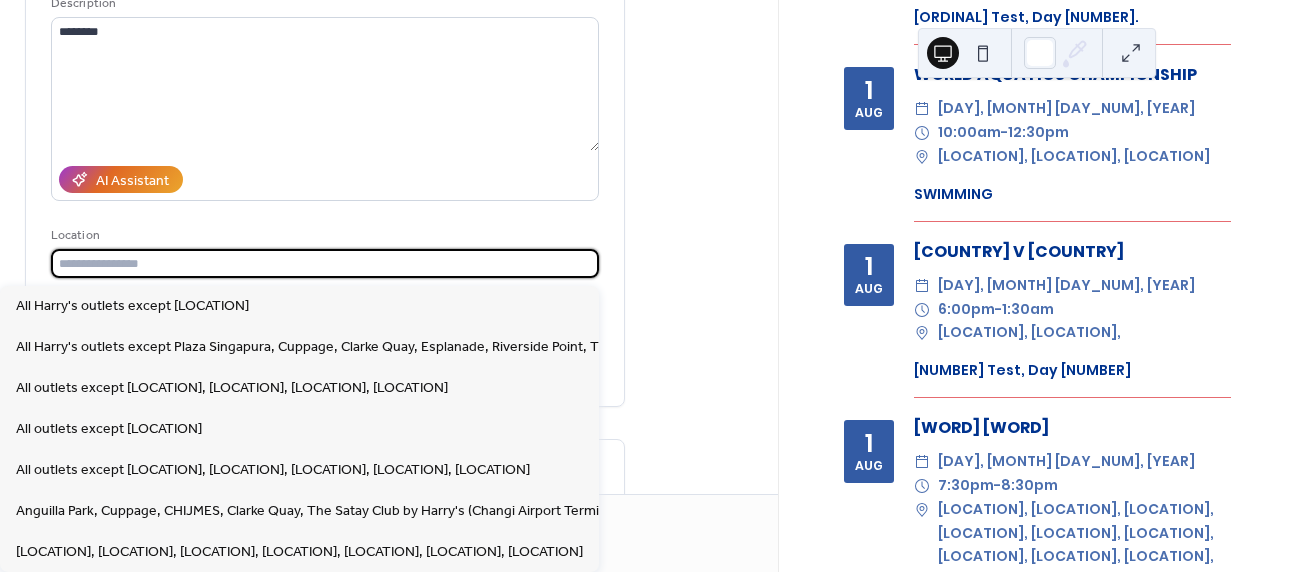 click at bounding box center (325, 263) 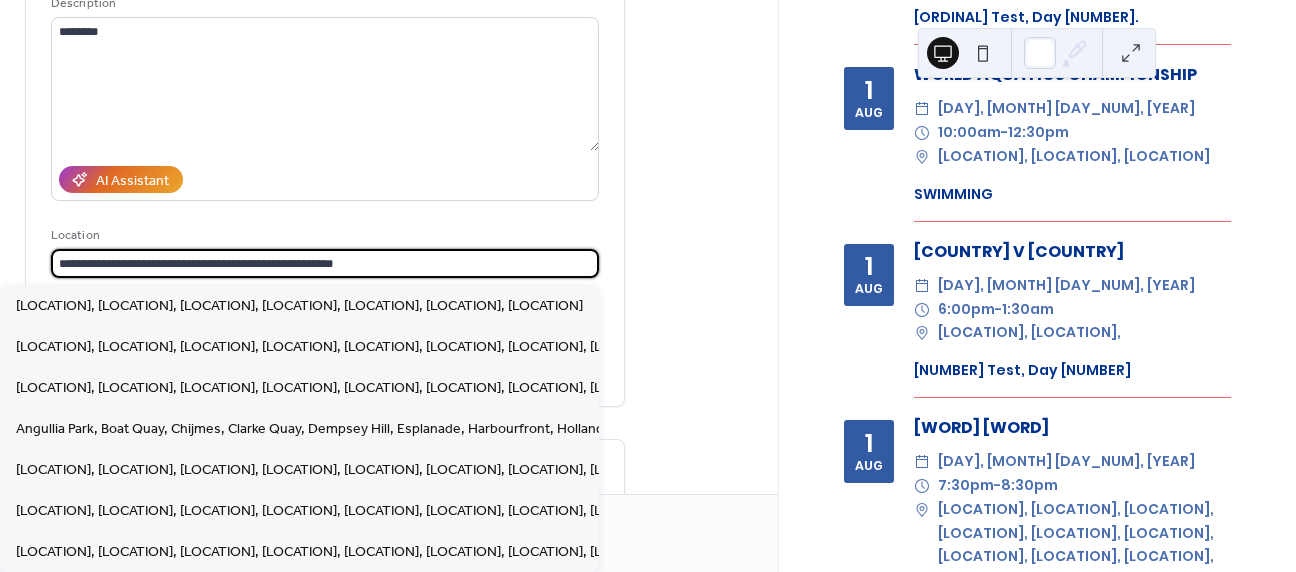 type on "**********" 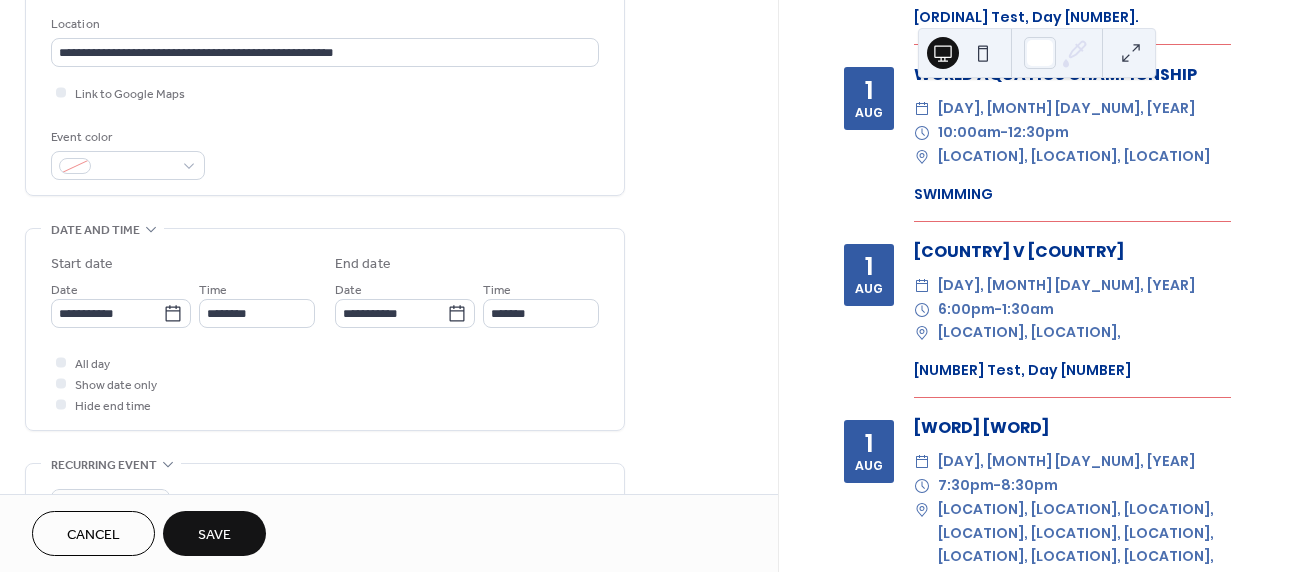 scroll, scrollTop: 452, scrollLeft: 0, axis: vertical 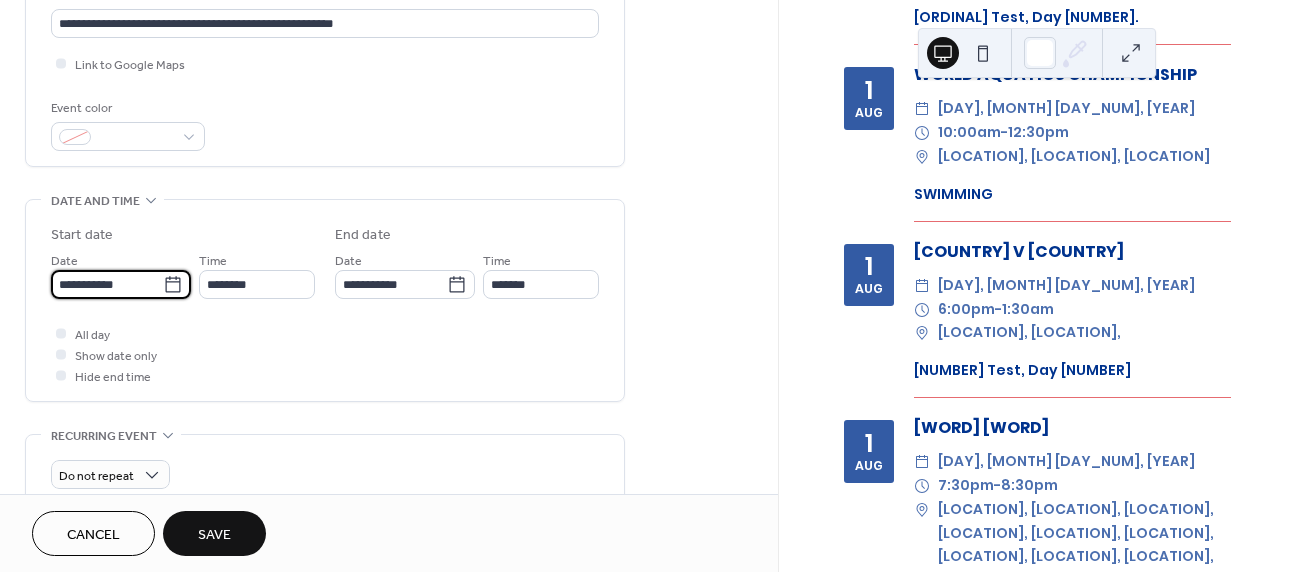 click on "**********" at bounding box center (107, 284) 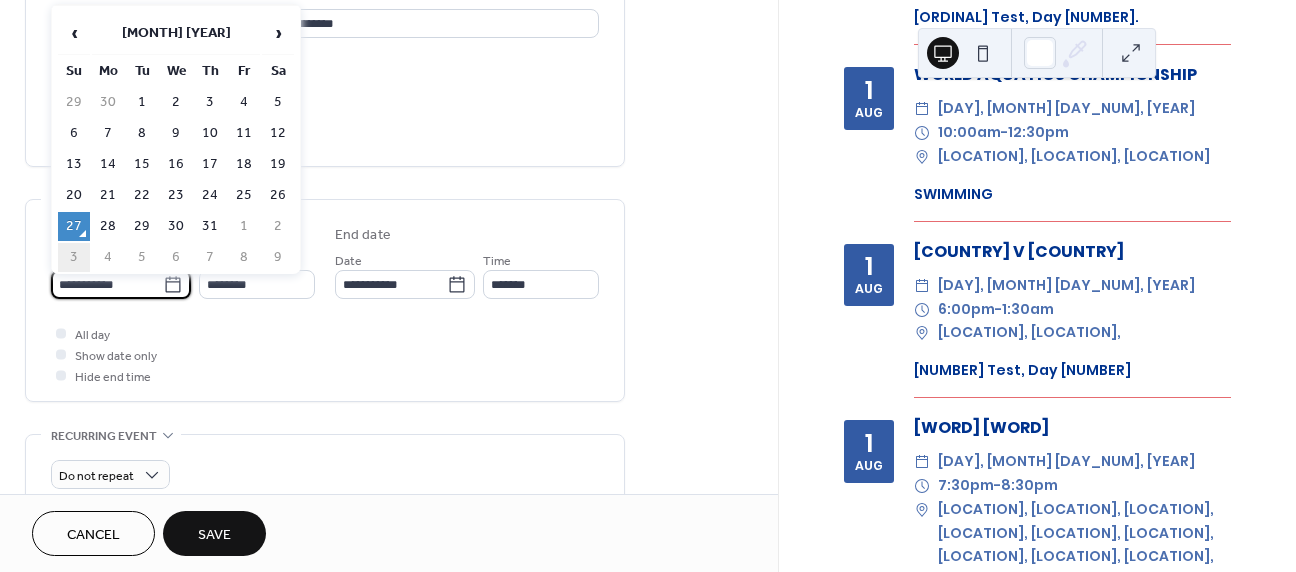 click on "3" at bounding box center [74, 257] 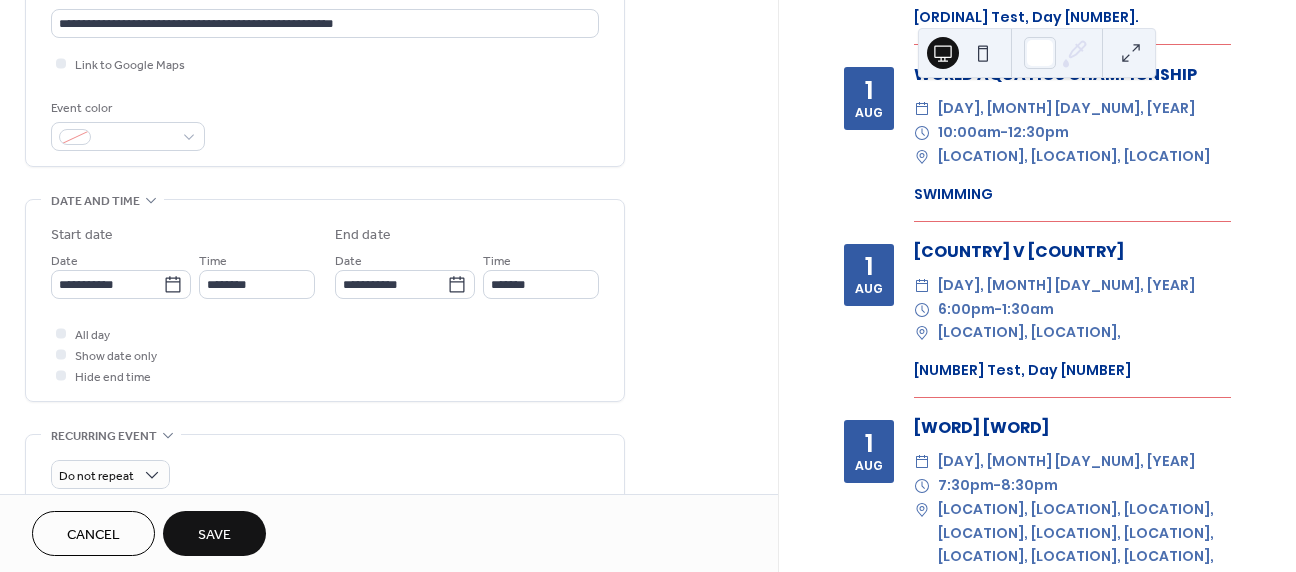 type on "**********" 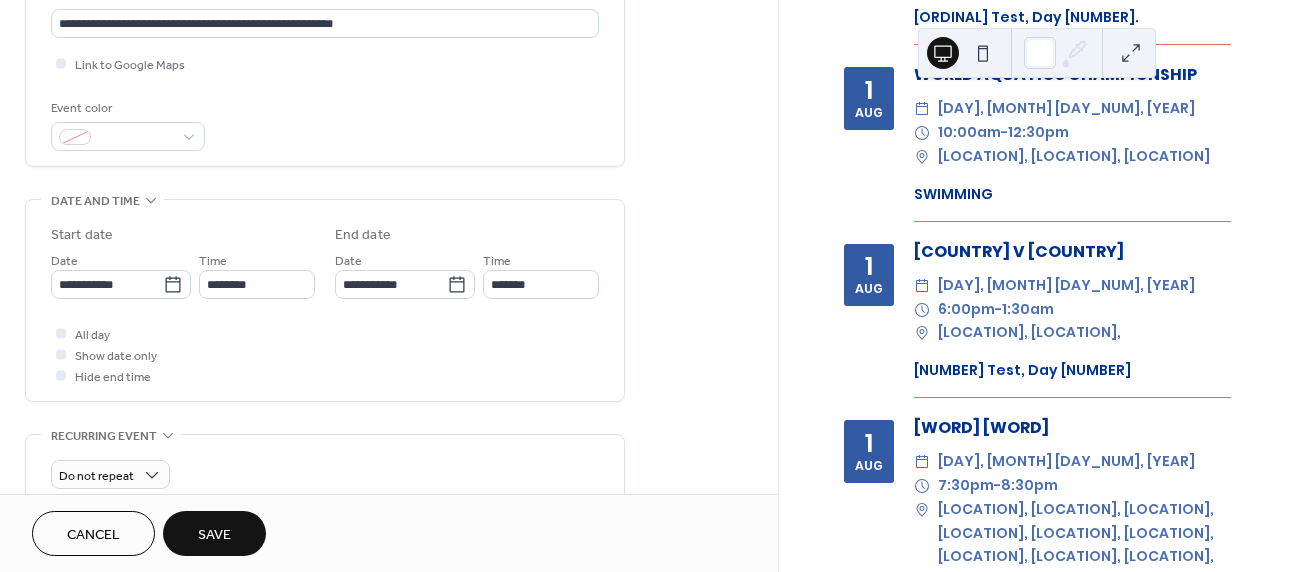 type on "**********" 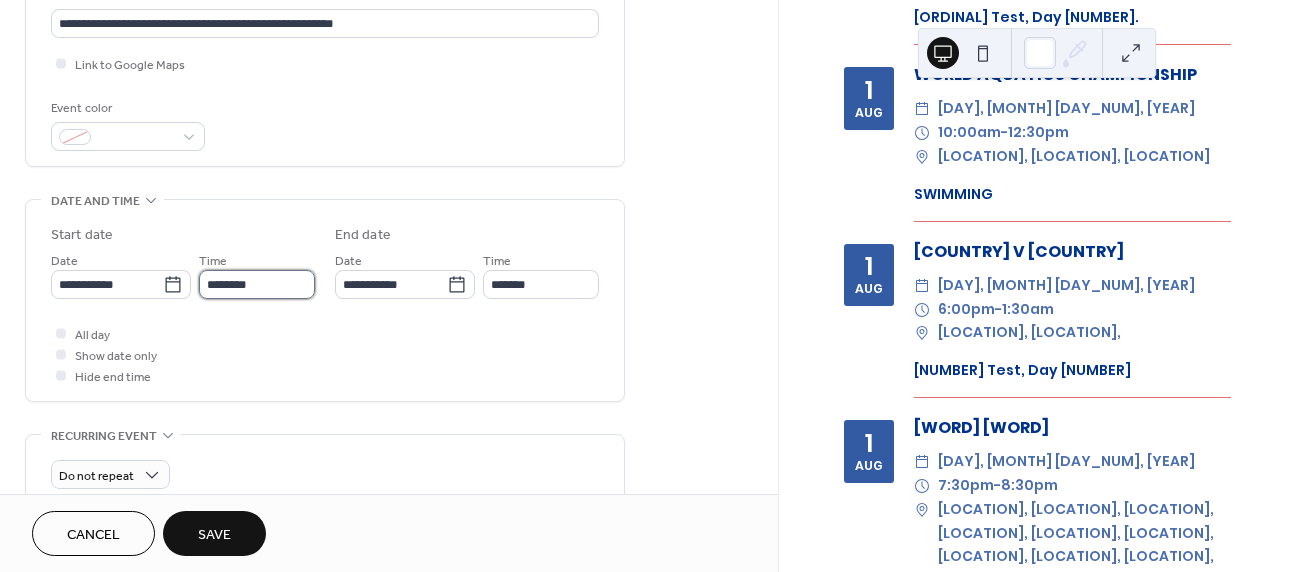 click on "********" at bounding box center (257, 284) 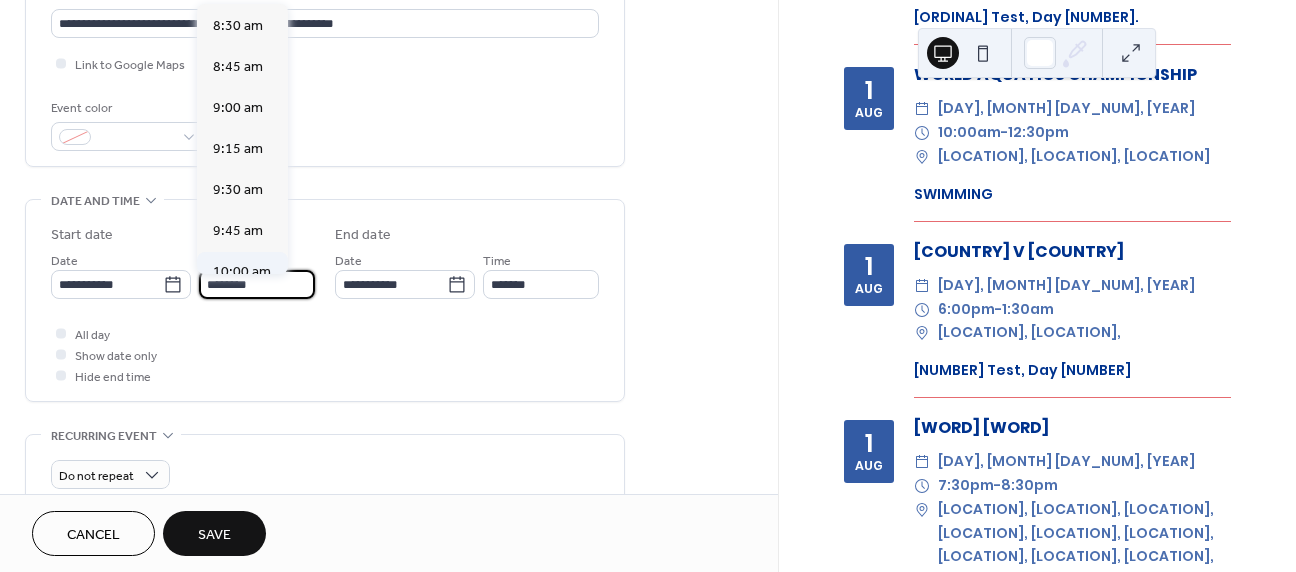 scroll, scrollTop: 1503, scrollLeft: 0, axis: vertical 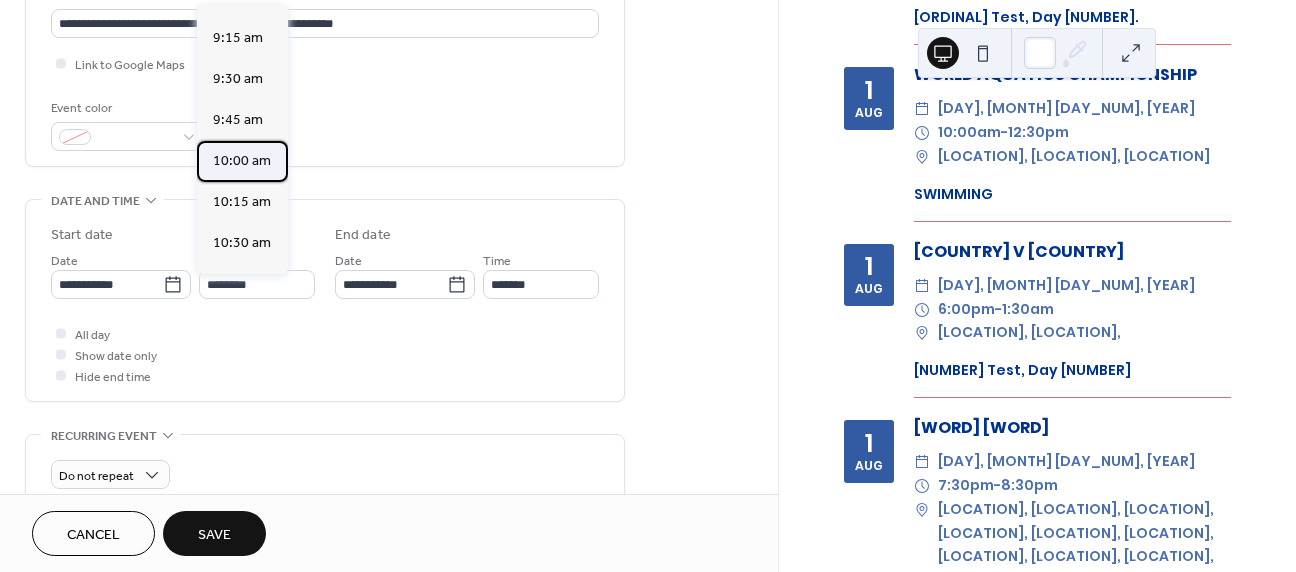 click on "10:00 am" at bounding box center [242, 161] 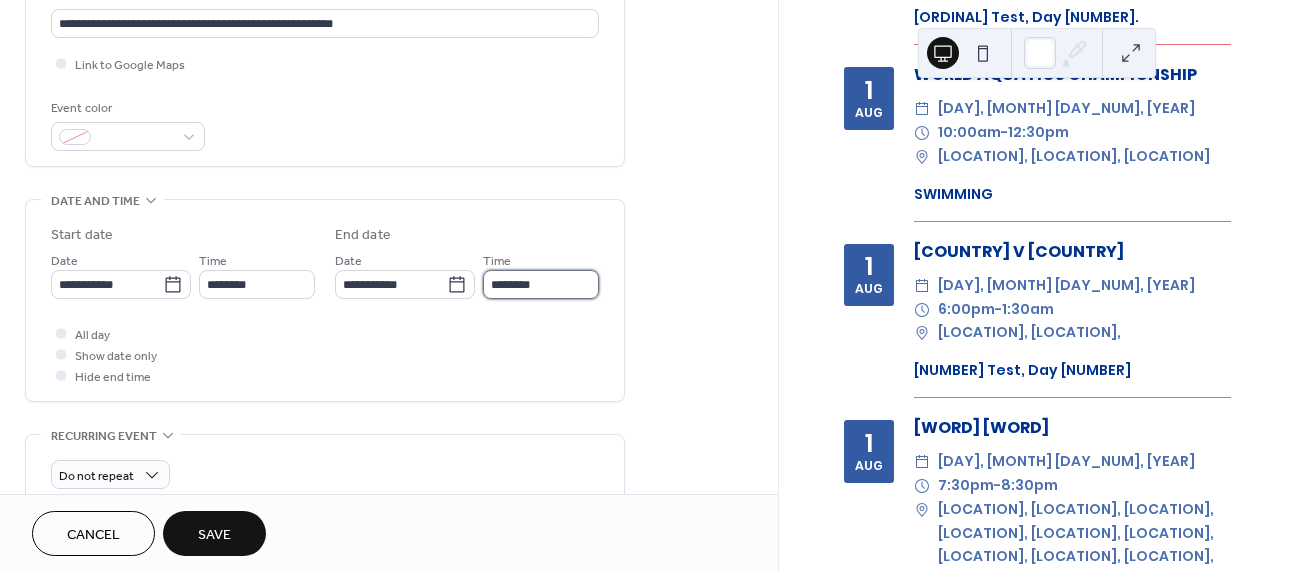 click on "********" at bounding box center (541, 284) 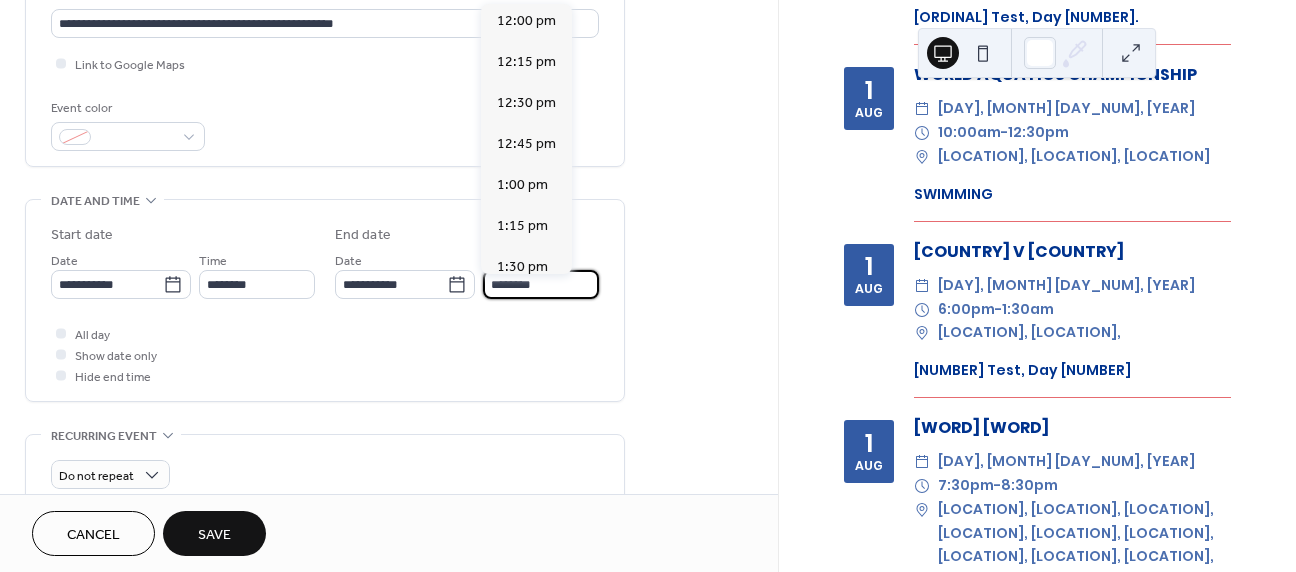 scroll, scrollTop: 480, scrollLeft: 0, axis: vertical 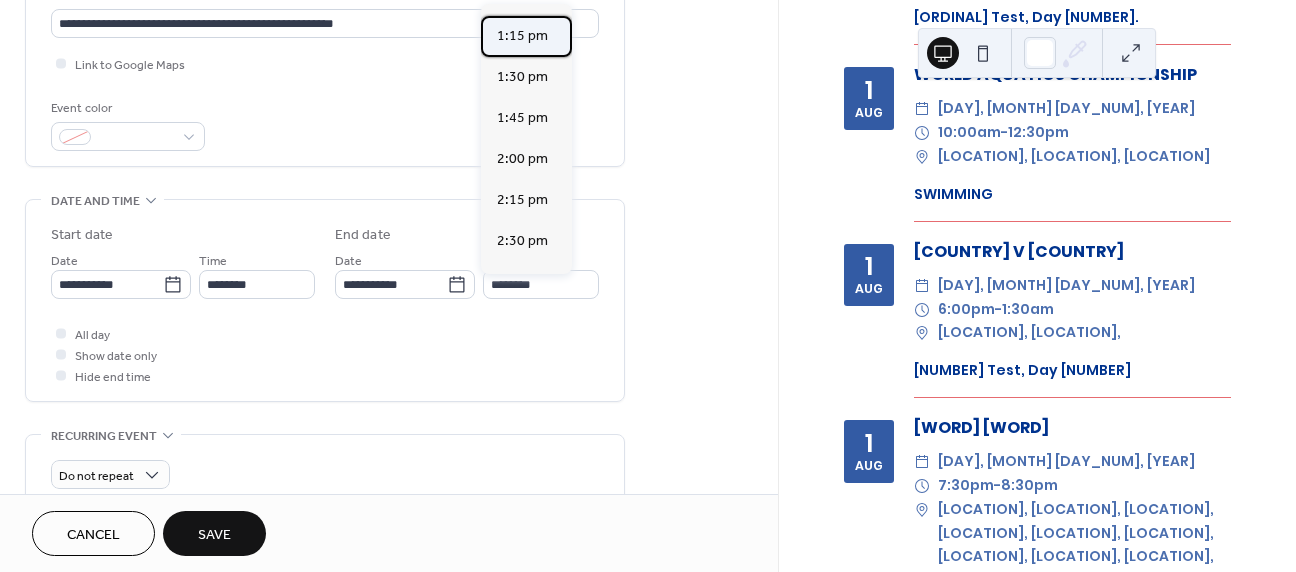 click on "1:15 pm" at bounding box center (522, 36) 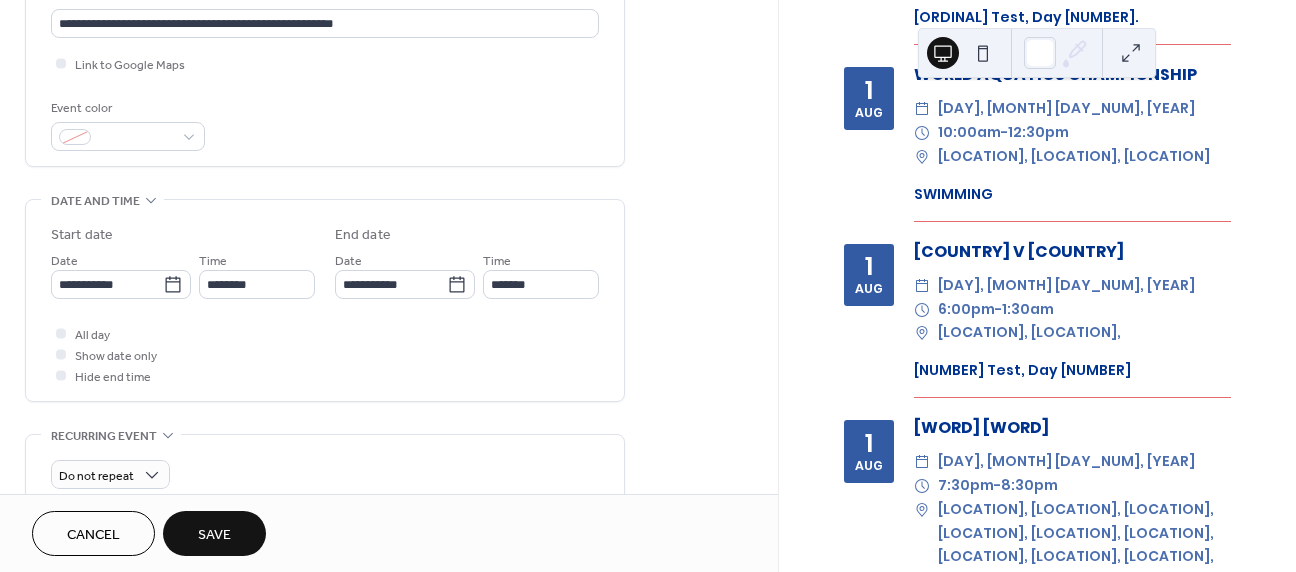 click on "Save" at bounding box center [214, 535] 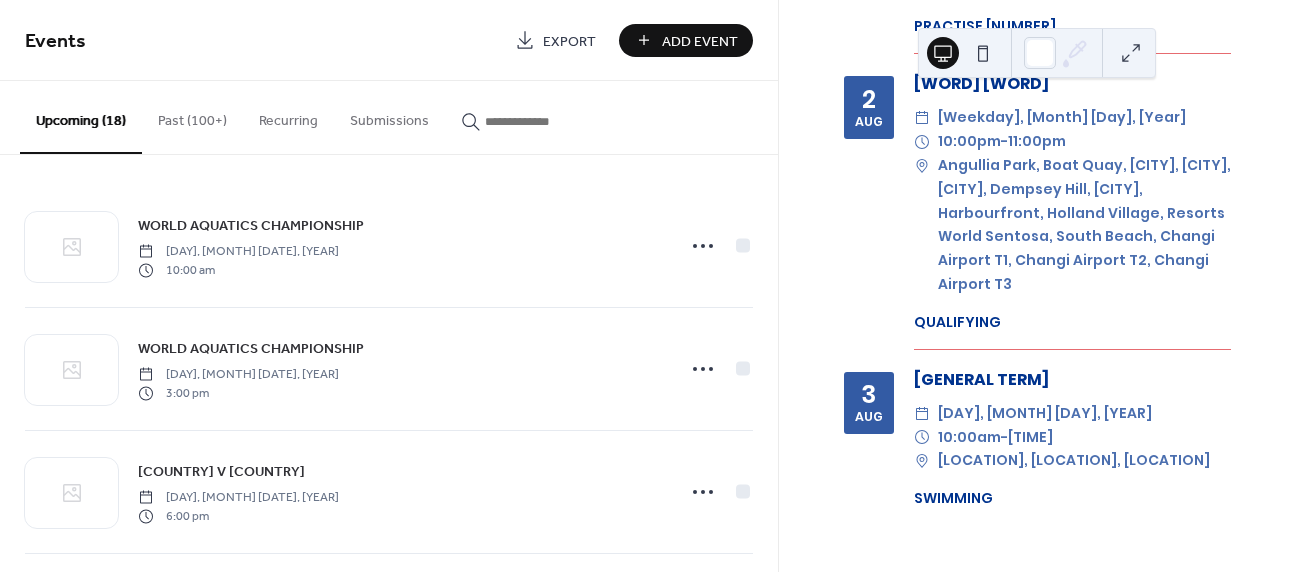 scroll, scrollTop: 3673, scrollLeft: 0, axis: vertical 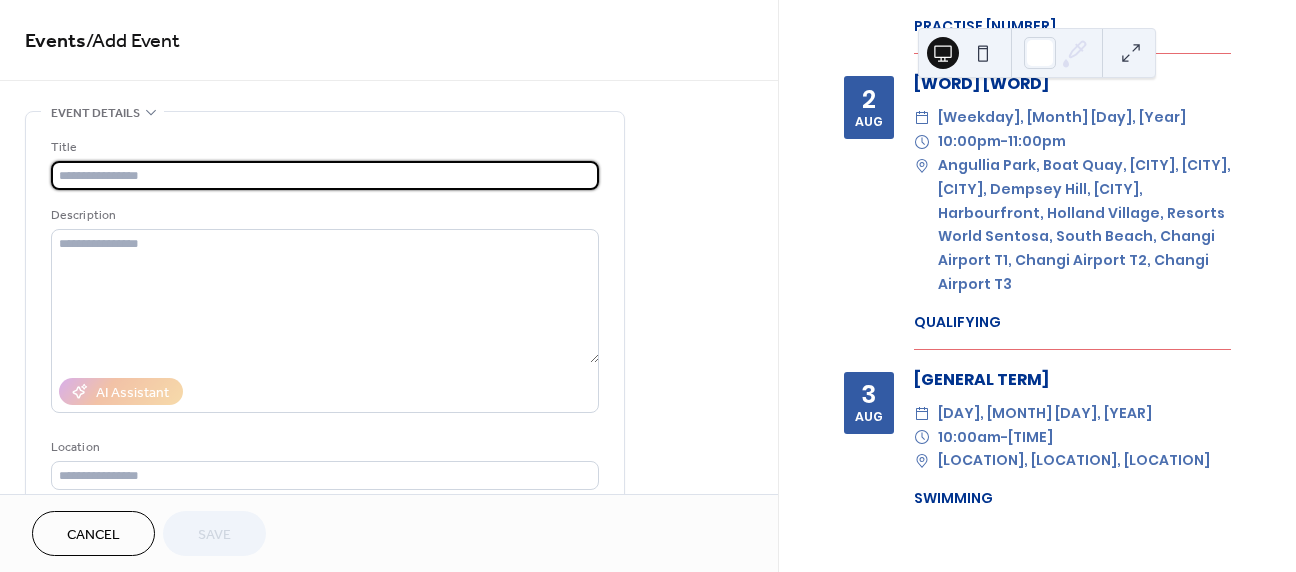 click at bounding box center [325, 175] 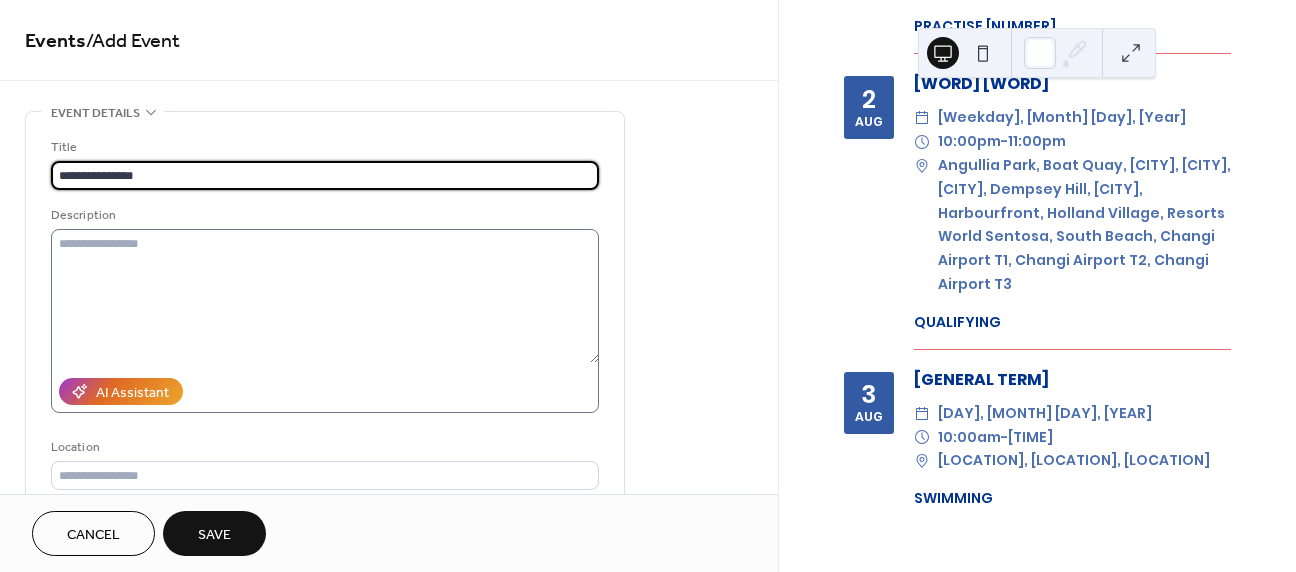 type on "**********" 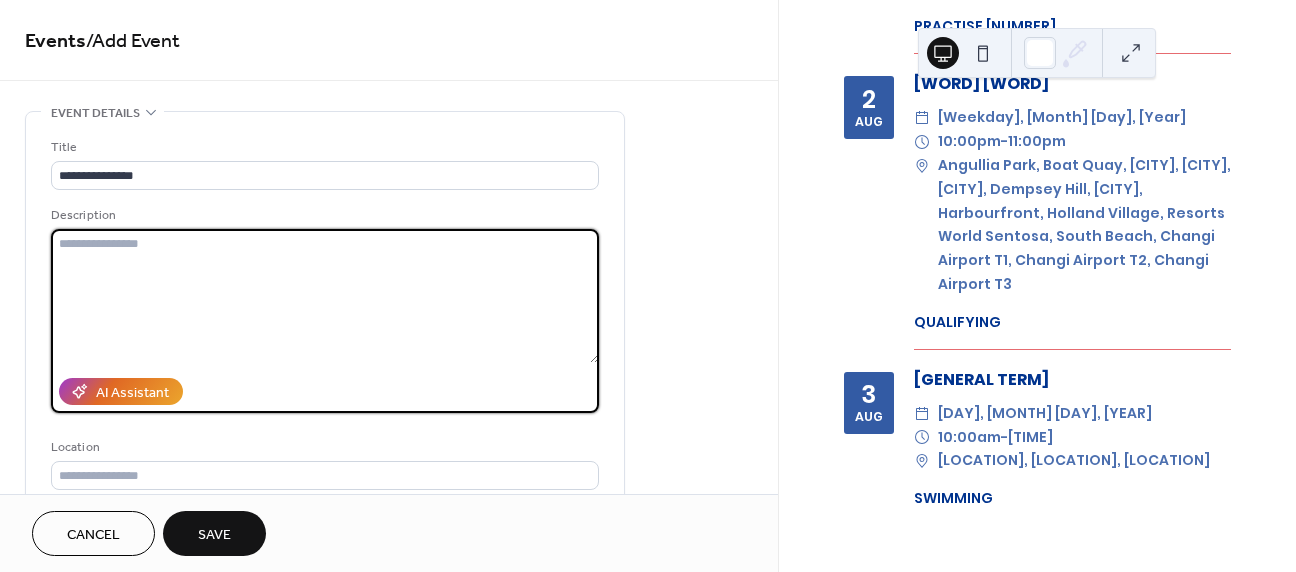 click at bounding box center [325, 296] 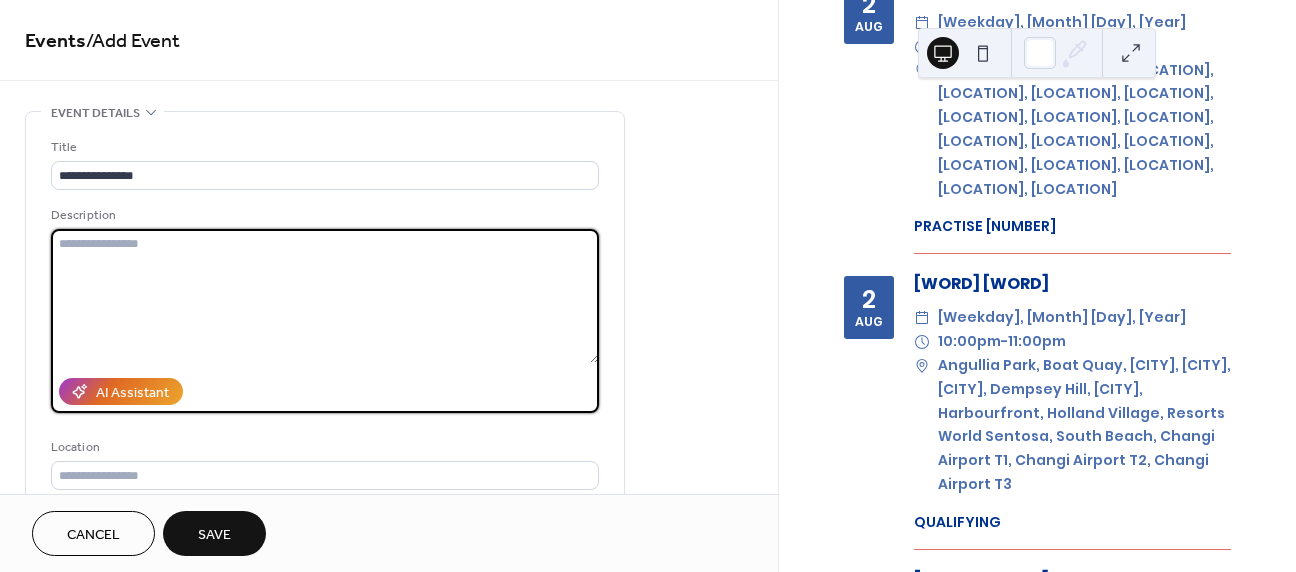 scroll, scrollTop: 3236, scrollLeft: 0, axis: vertical 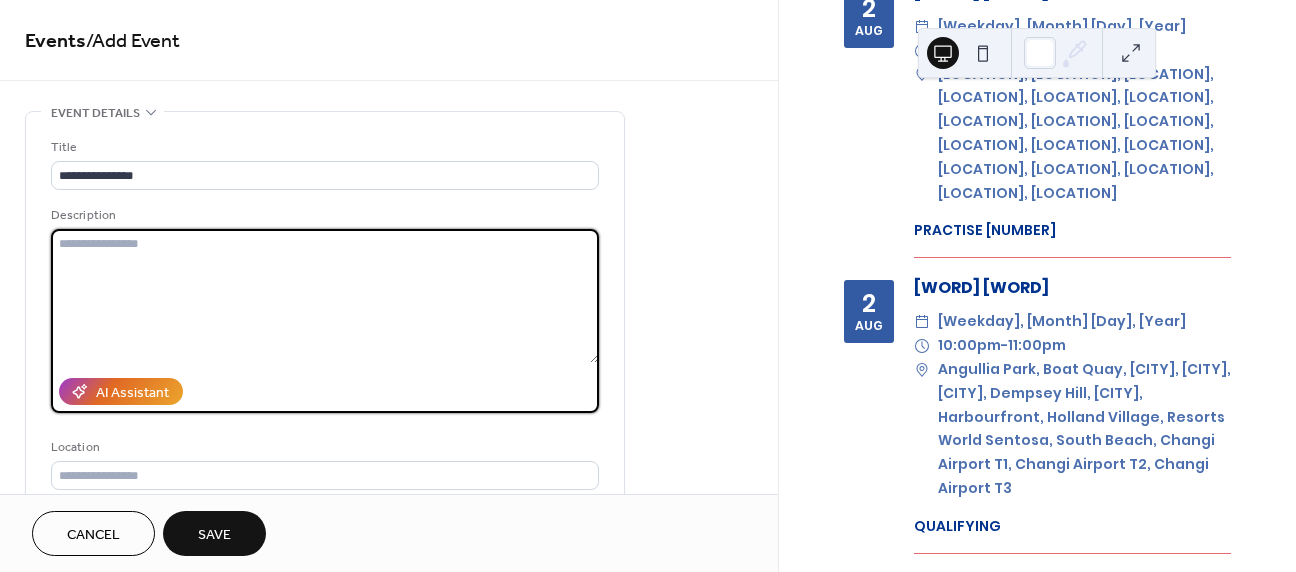 click at bounding box center (325, 296) 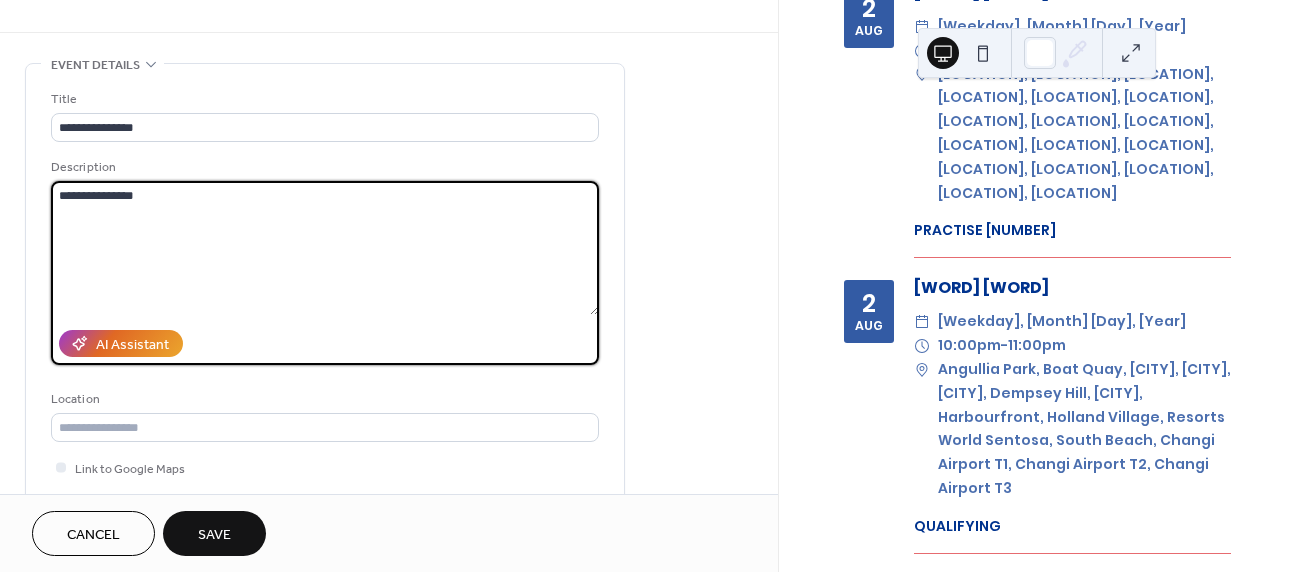 scroll, scrollTop: 117, scrollLeft: 0, axis: vertical 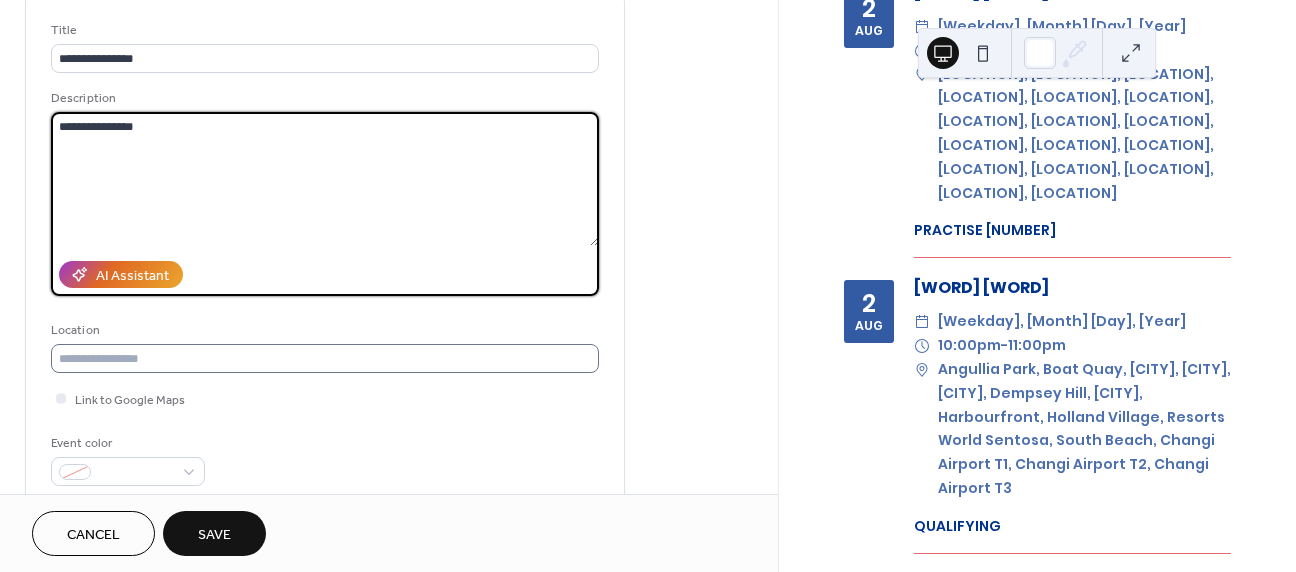type on "**********" 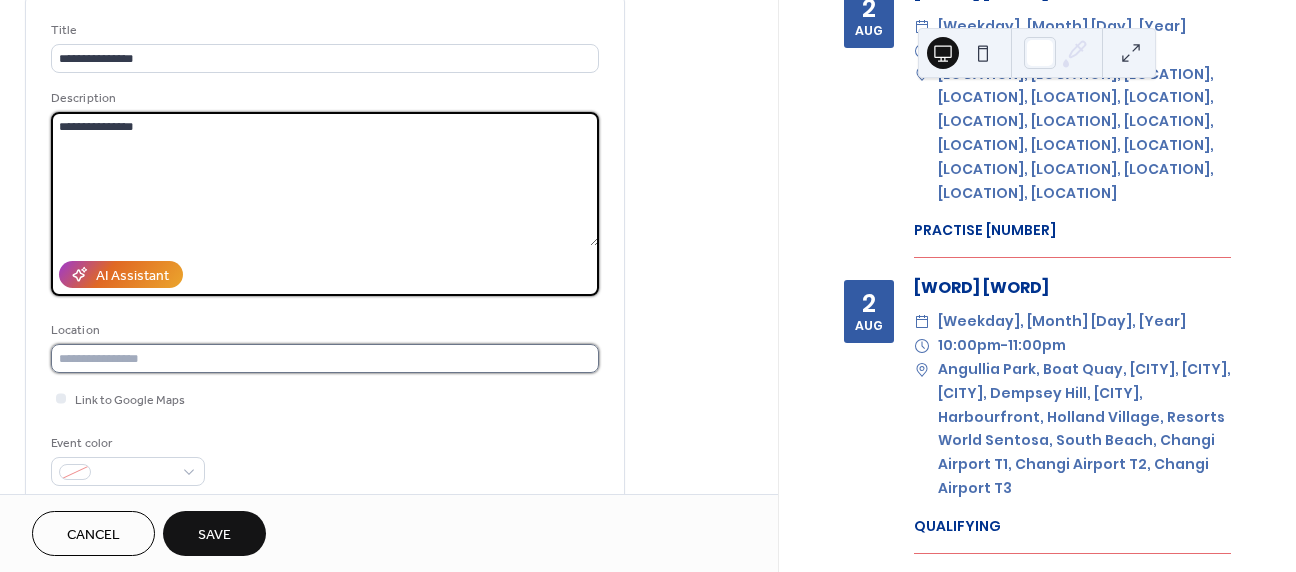 click at bounding box center [325, 358] 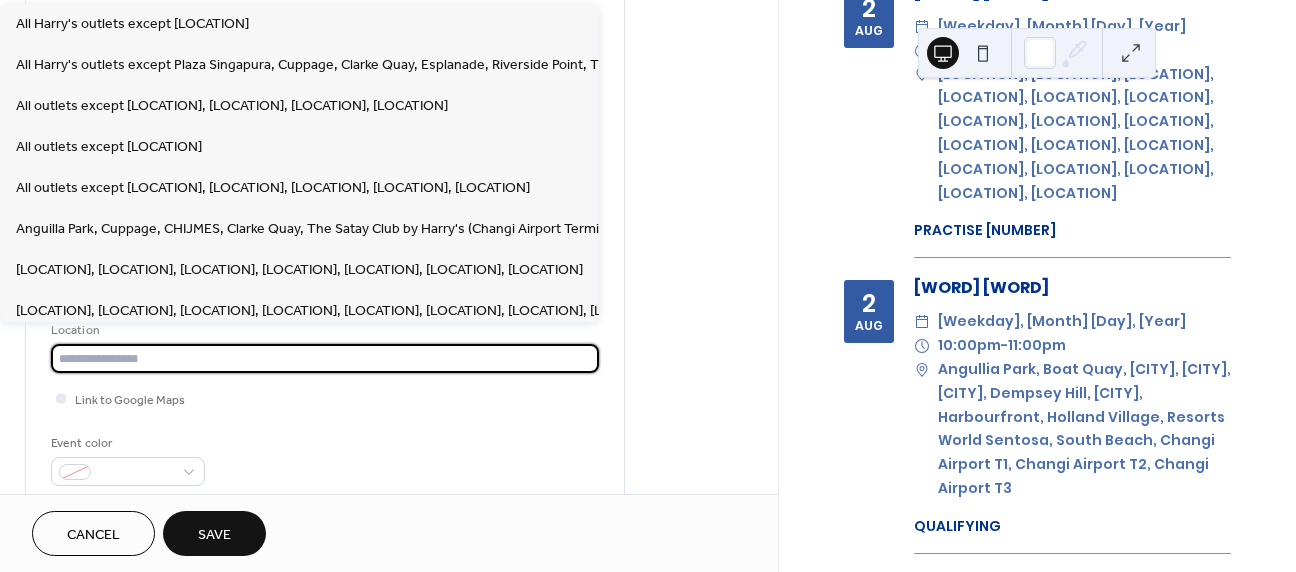 click at bounding box center (325, 358) 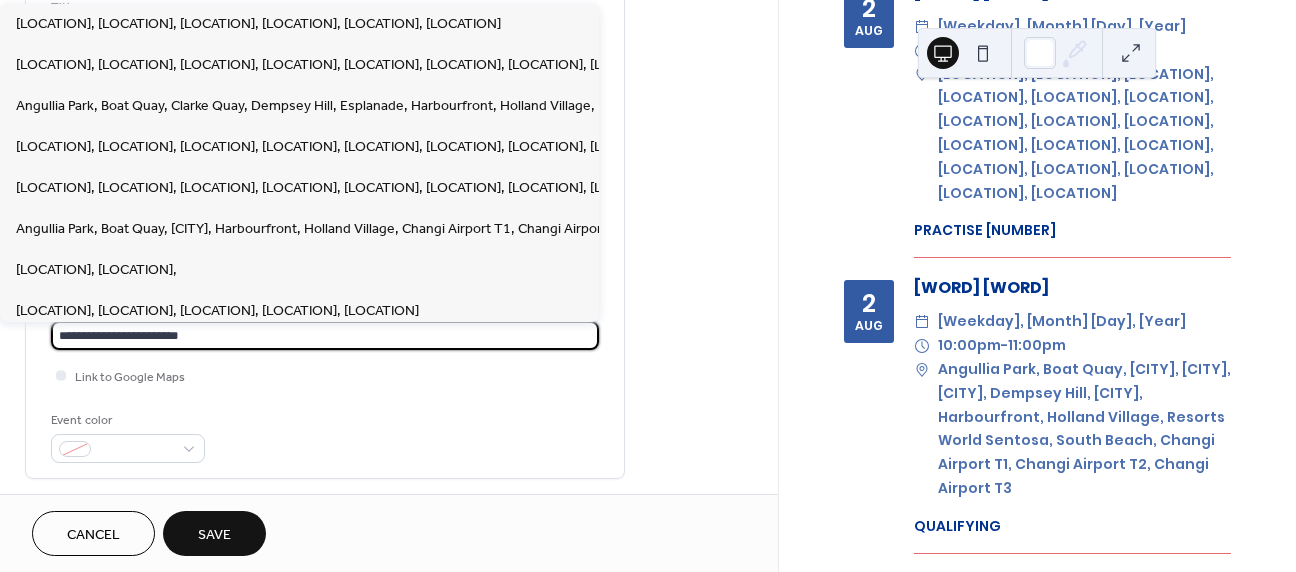 scroll, scrollTop: 148, scrollLeft: 0, axis: vertical 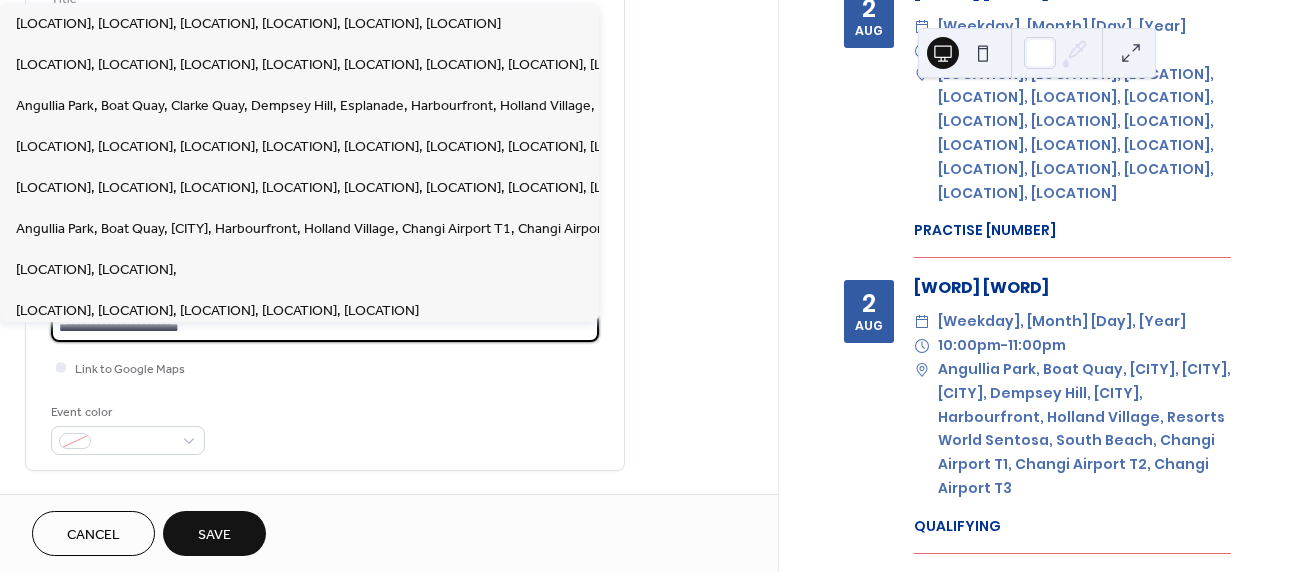 type on "**********" 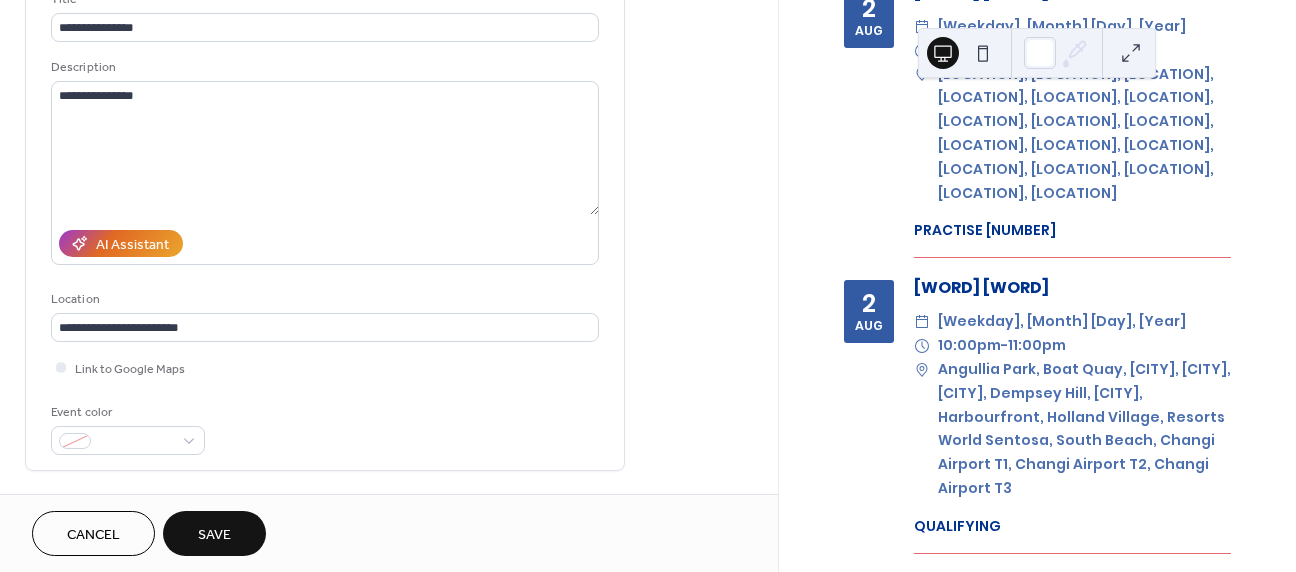 click on "**********" at bounding box center (389, 572) 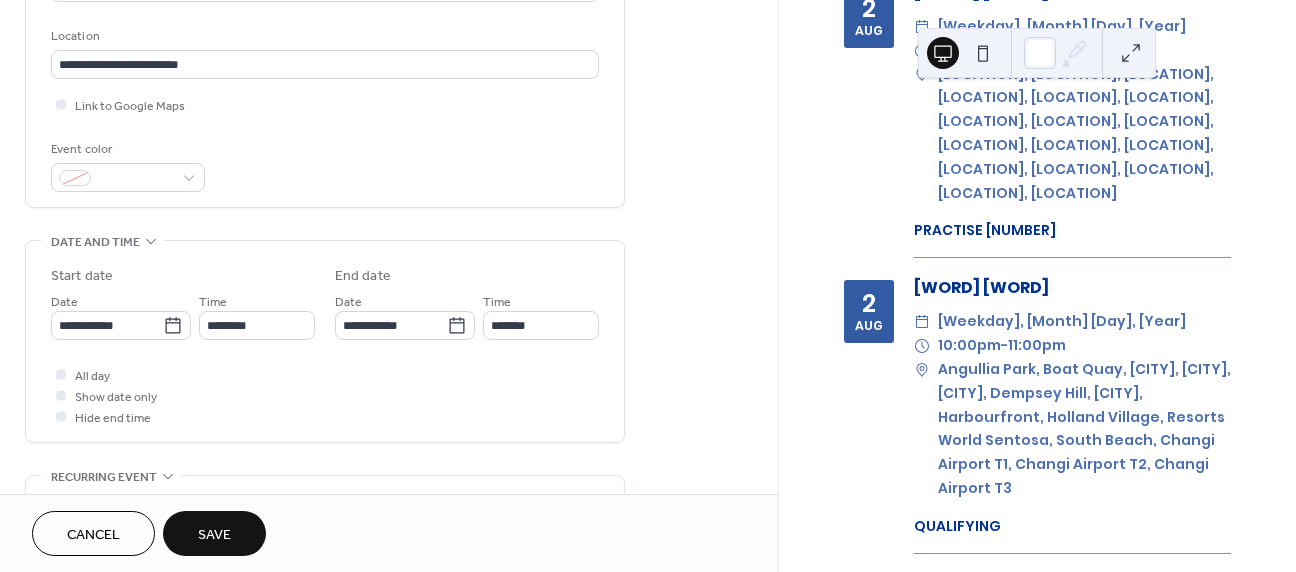 scroll, scrollTop: 438, scrollLeft: 0, axis: vertical 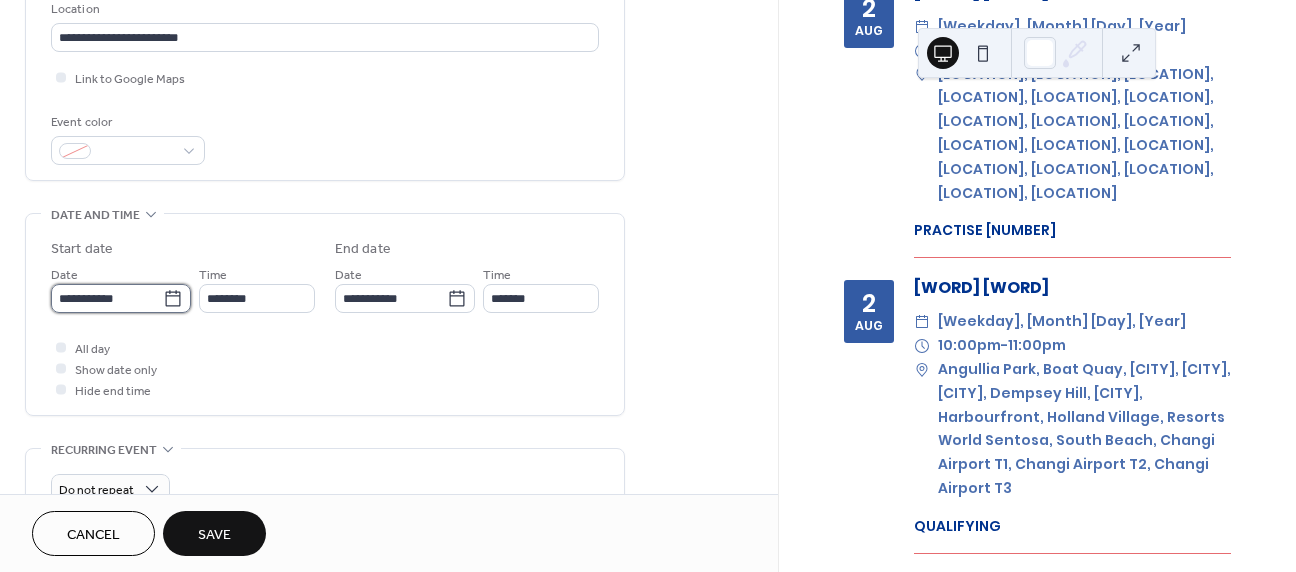 click on "**********" at bounding box center (107, 298) 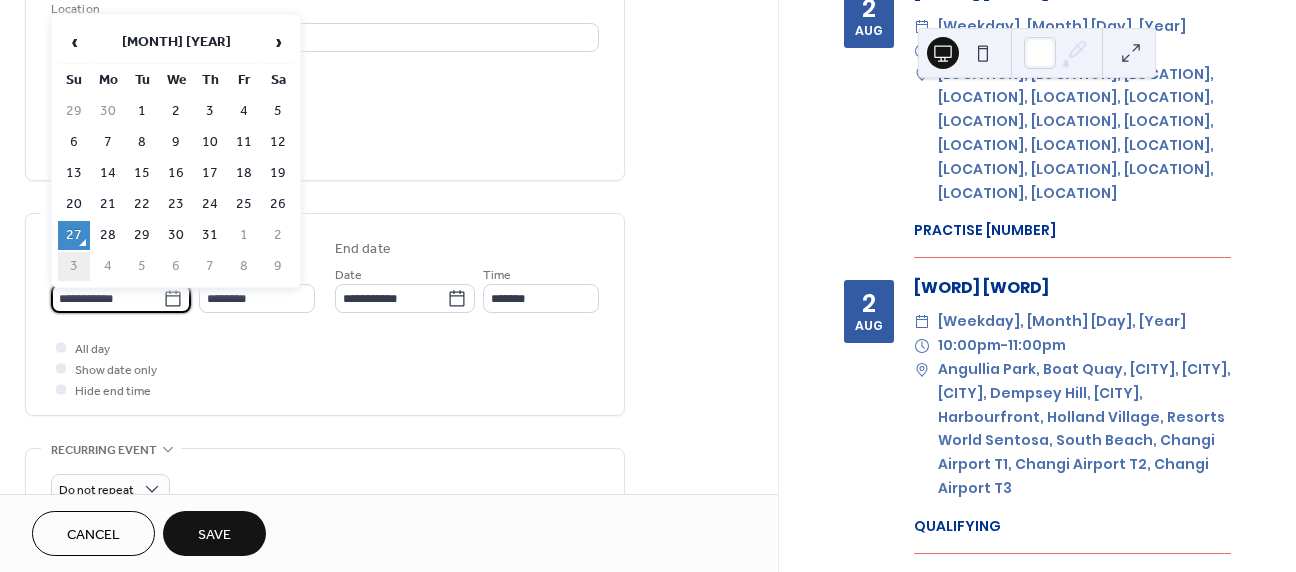 click on "3" at bounding box center [74, 266] 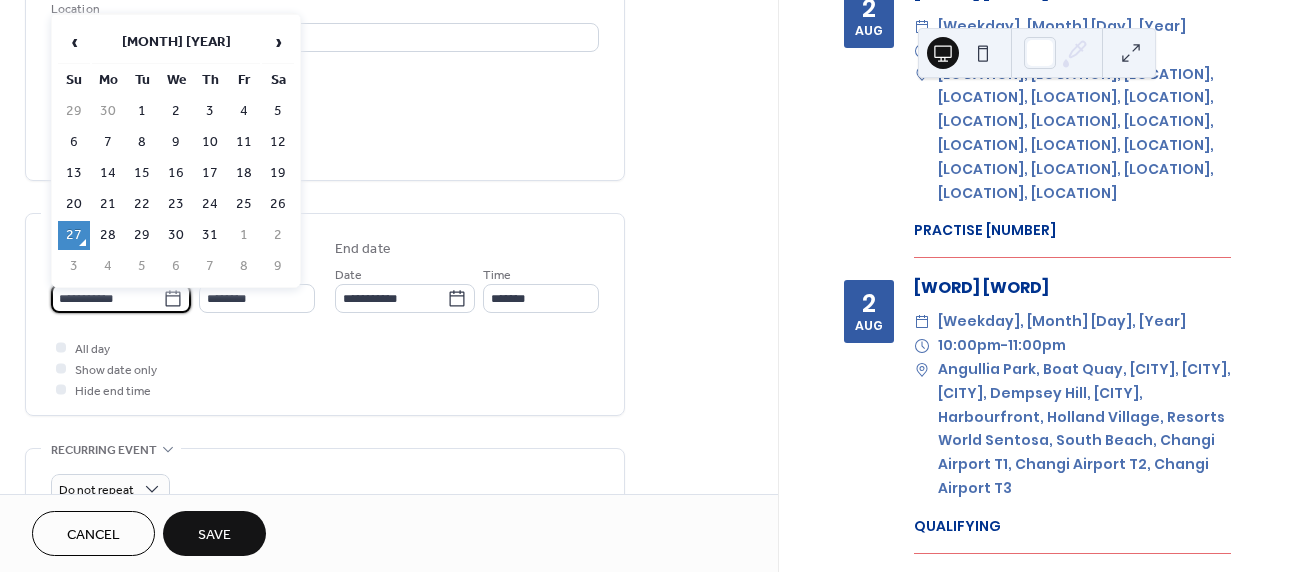 type on "**********" 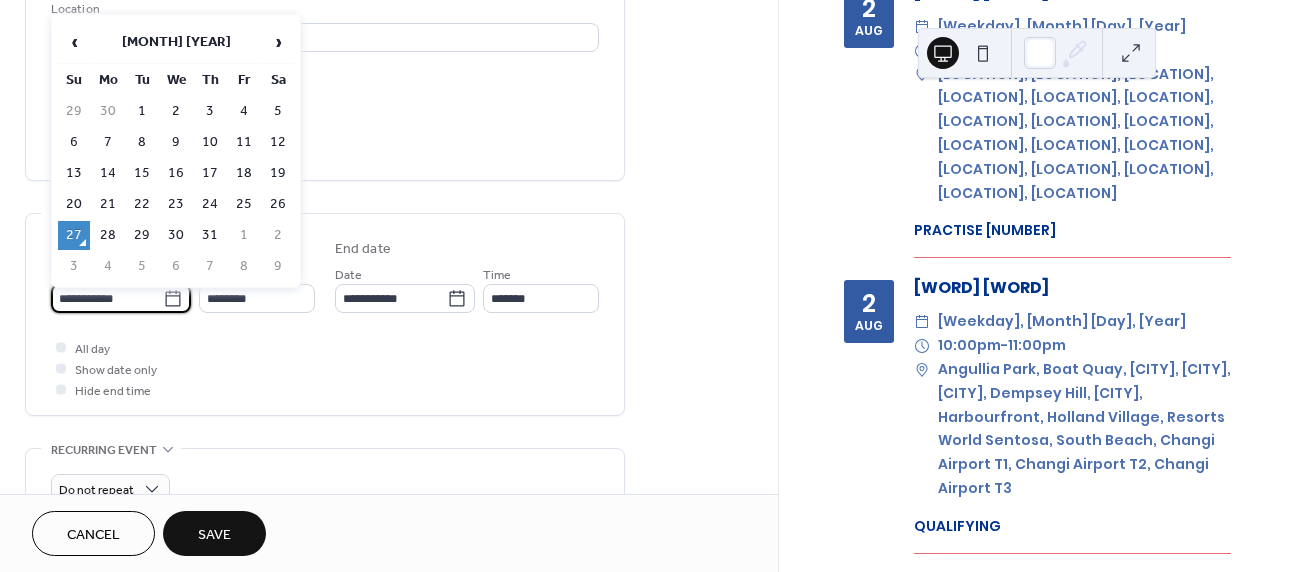 type on "**********" 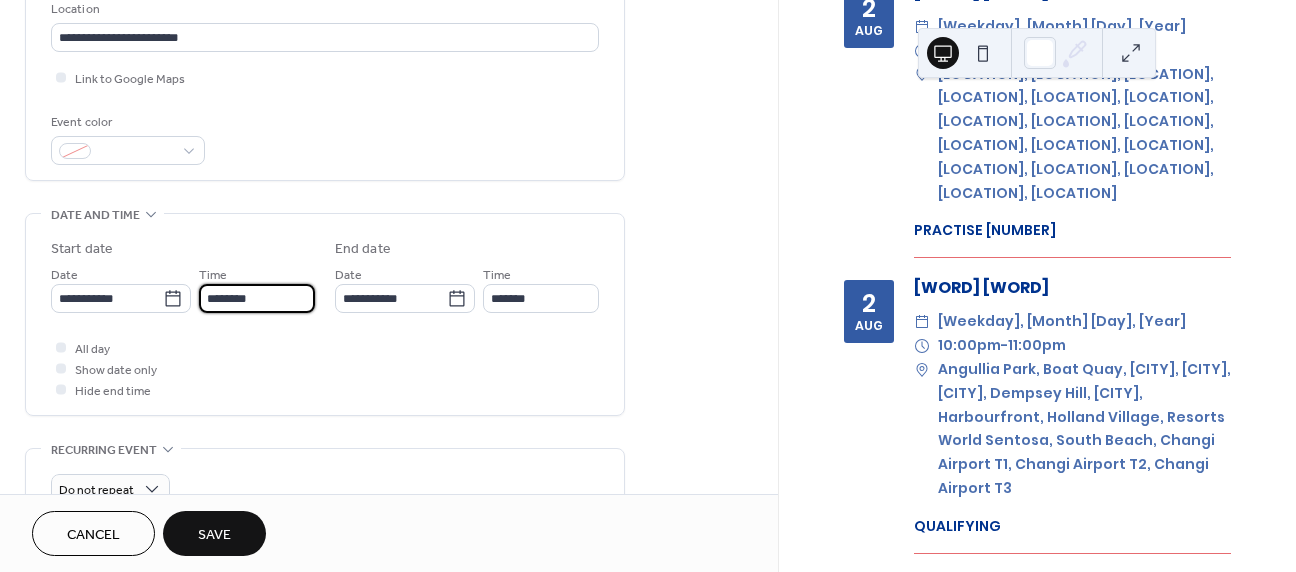click on "********" at bounding box center (257, 298) 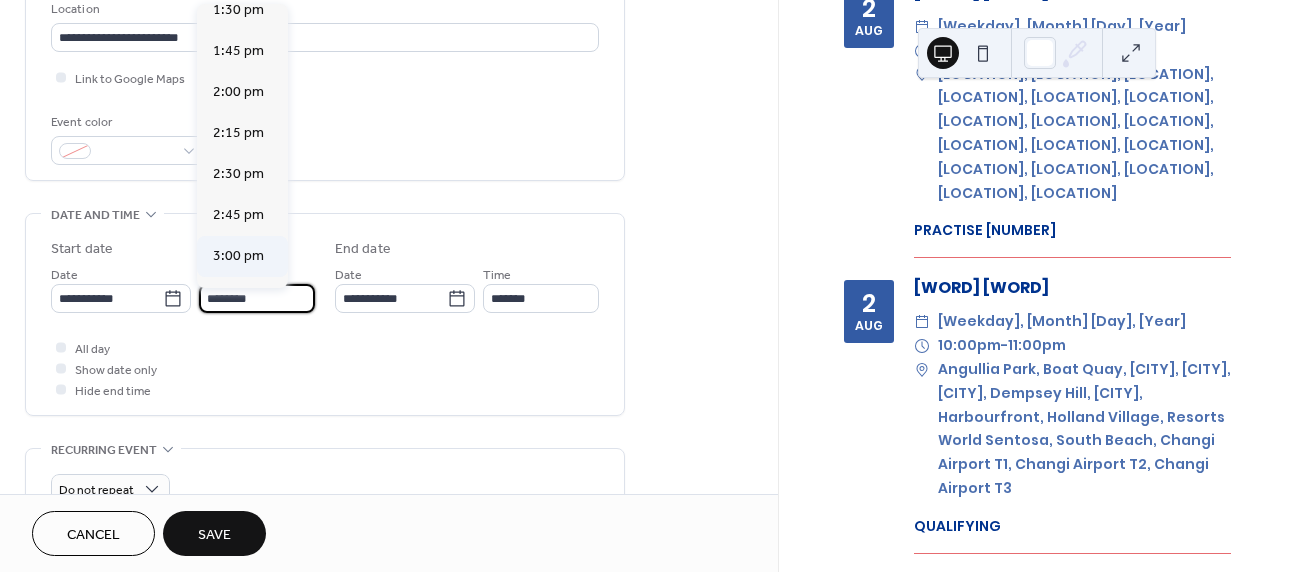 scroll, scrollTop: 2783, scrollLeft: 0, axis: vertical 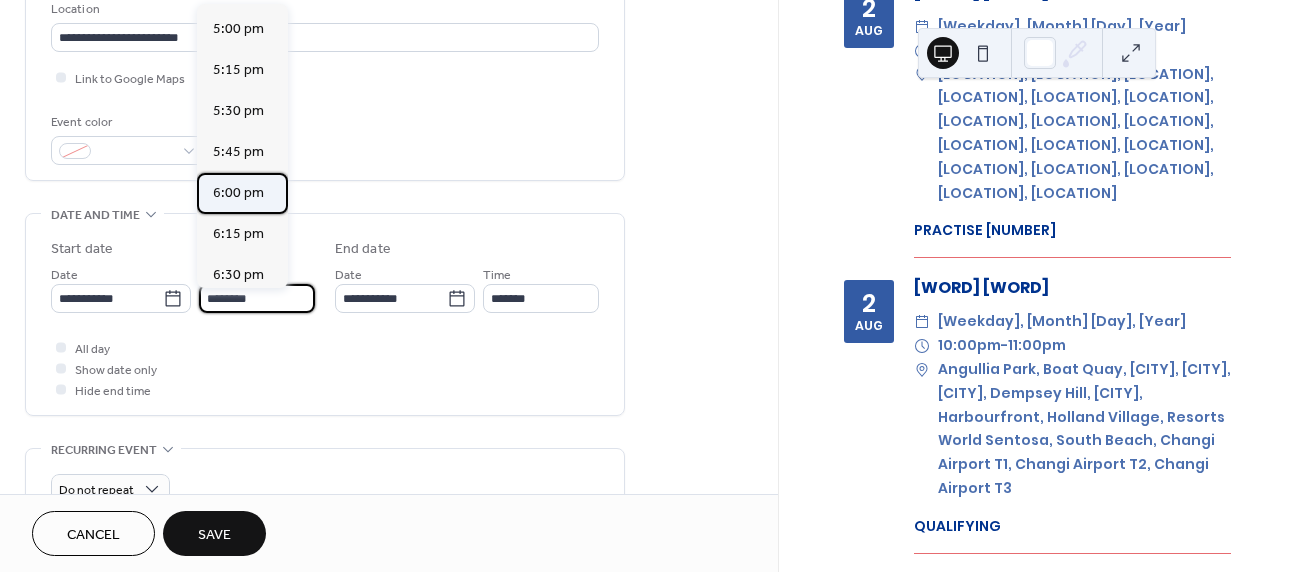 click on "6:00 pm" at bounding box center (238, 193) 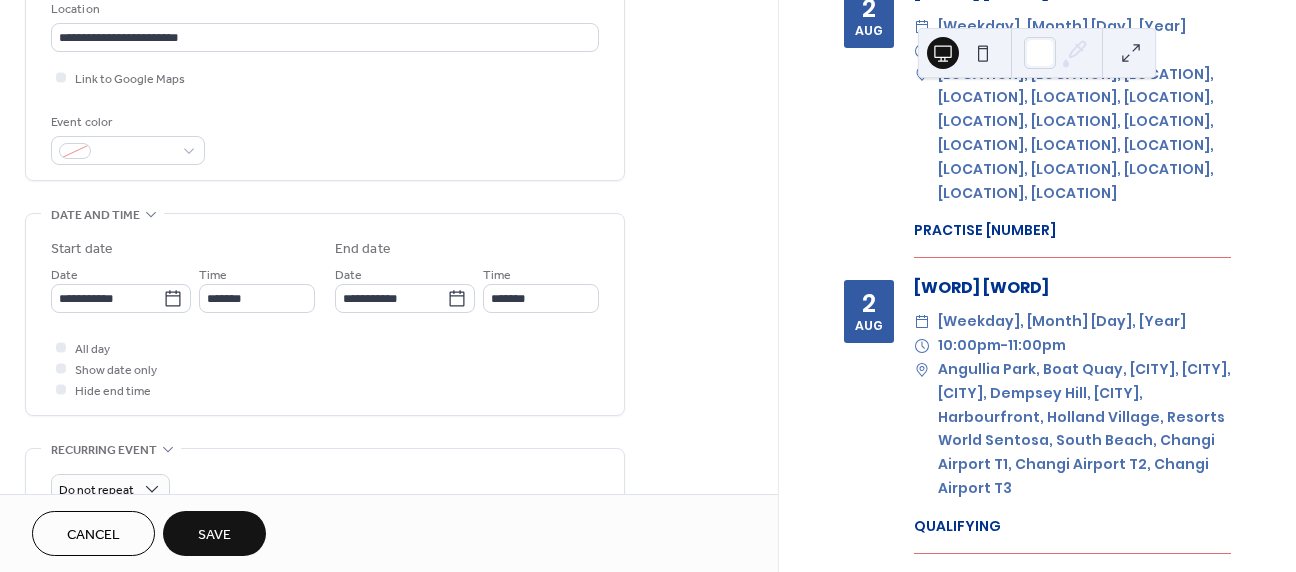 type on "*******" 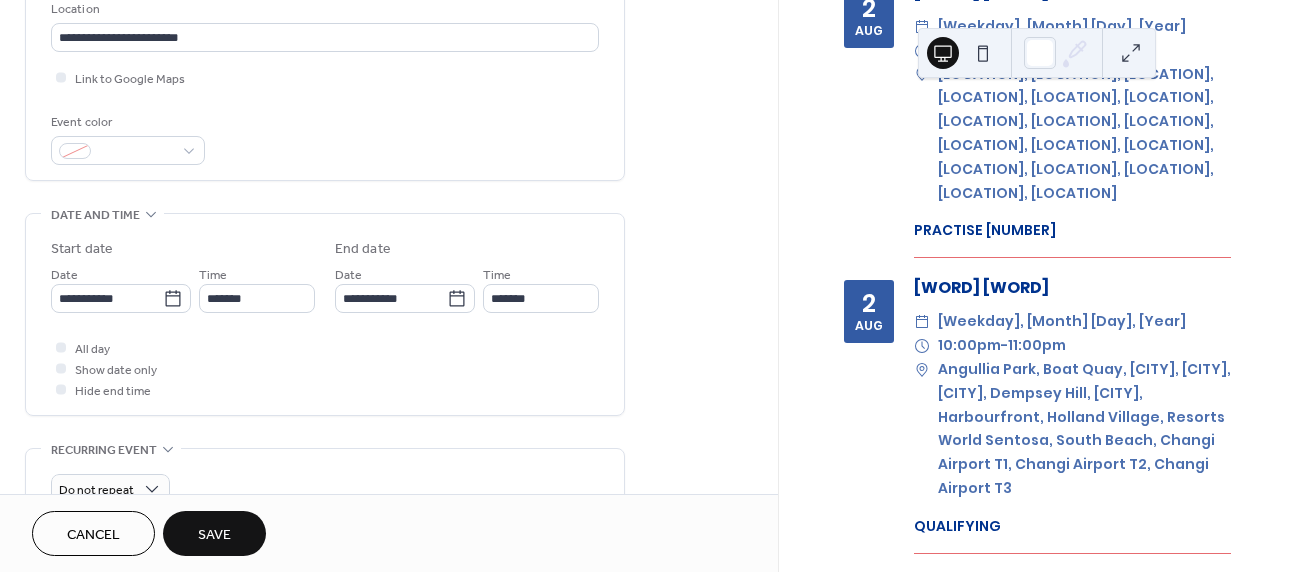 type on "*******" 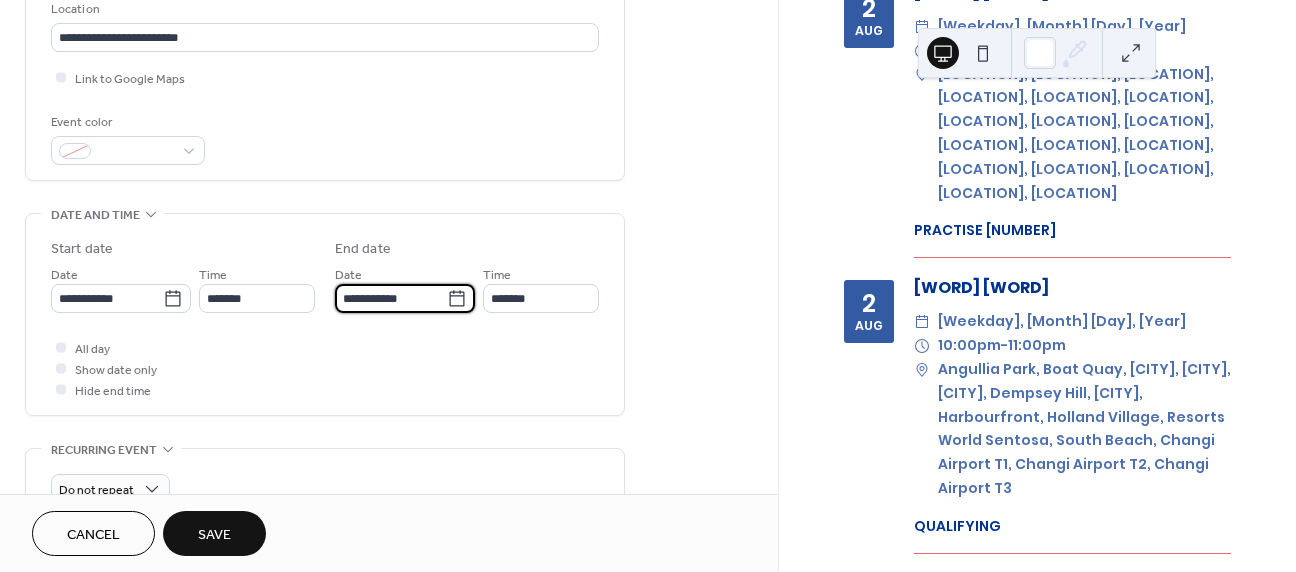 click on "**********" at bounding box center (391, 298) 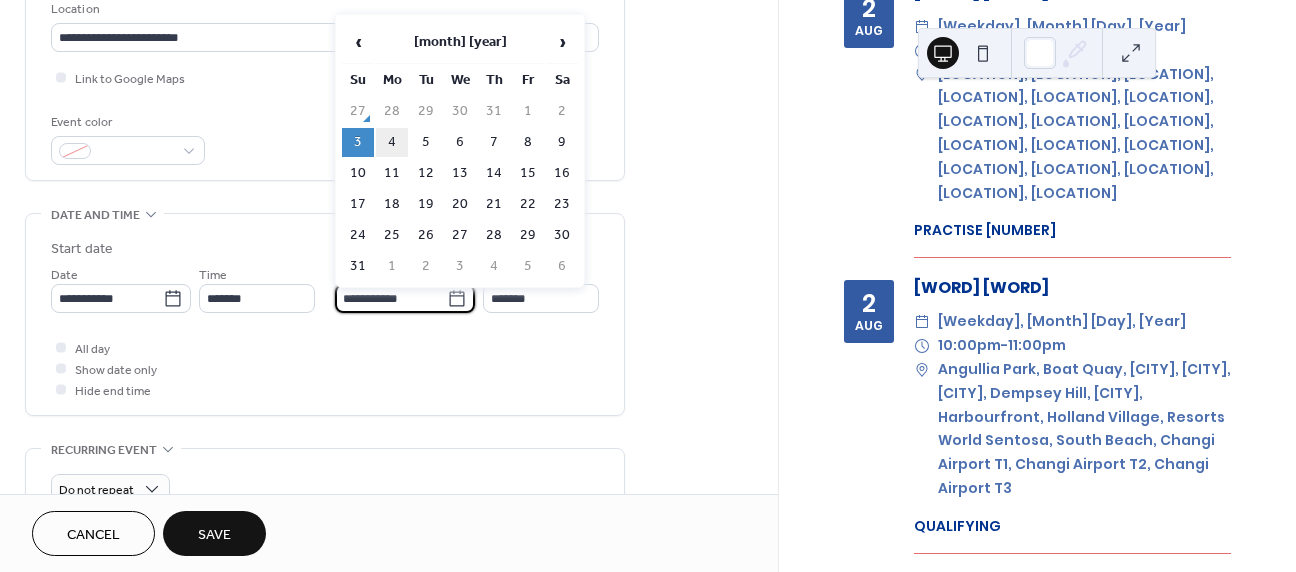 click on "4" at bounding box center [392, 142] 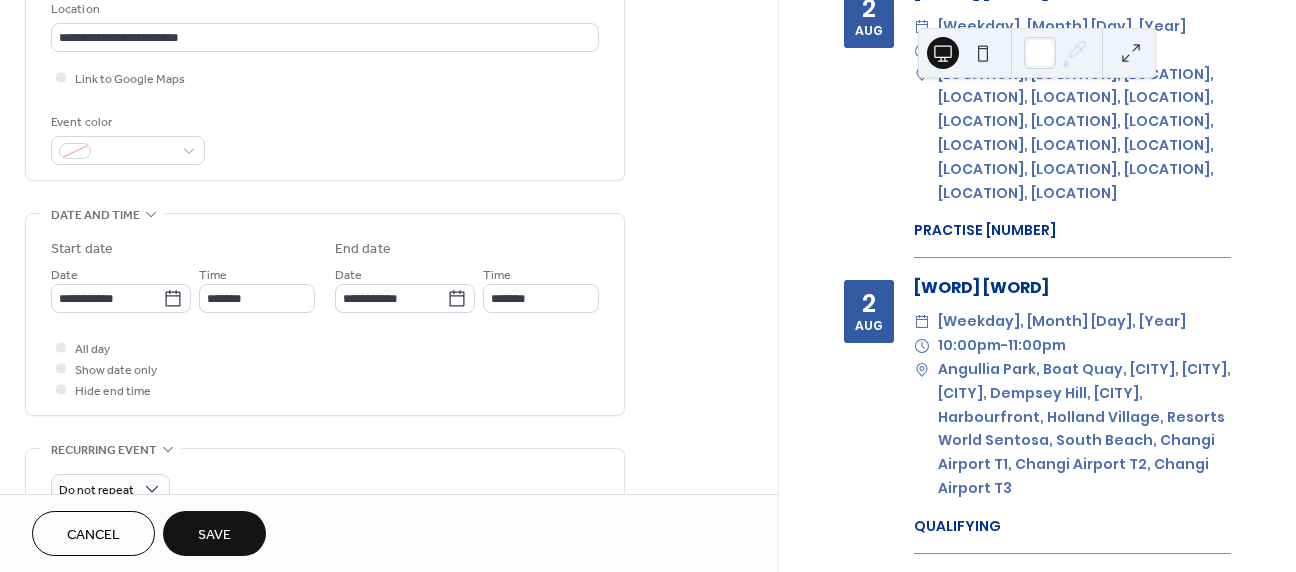 type on "**********" 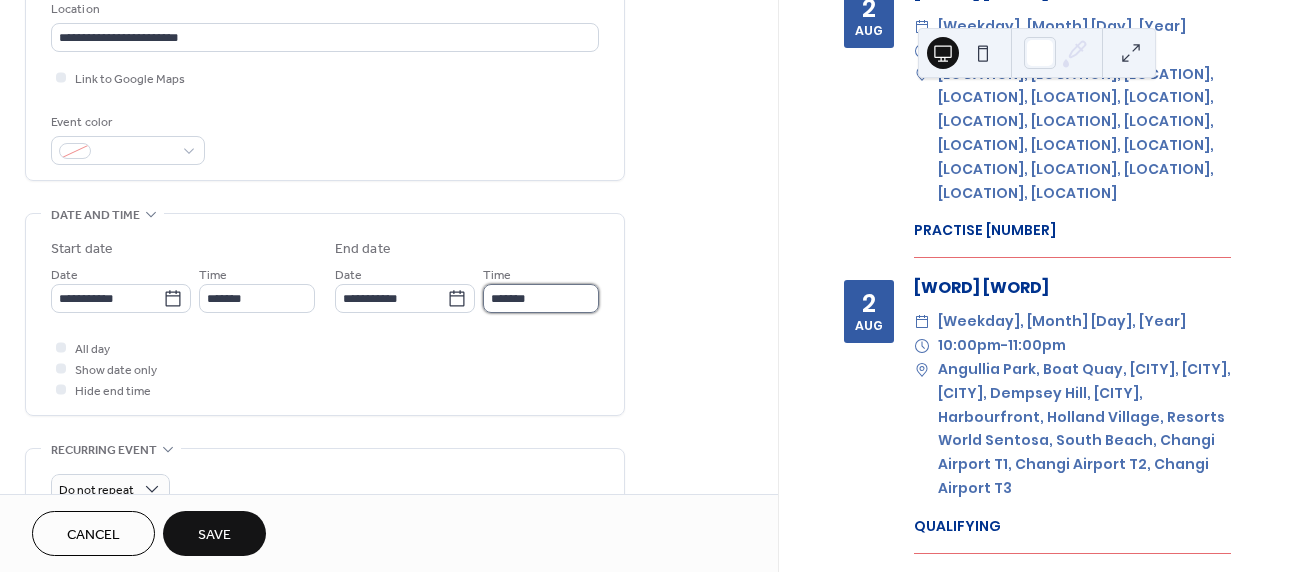 click on "*******" at bounding box center (541, 298) 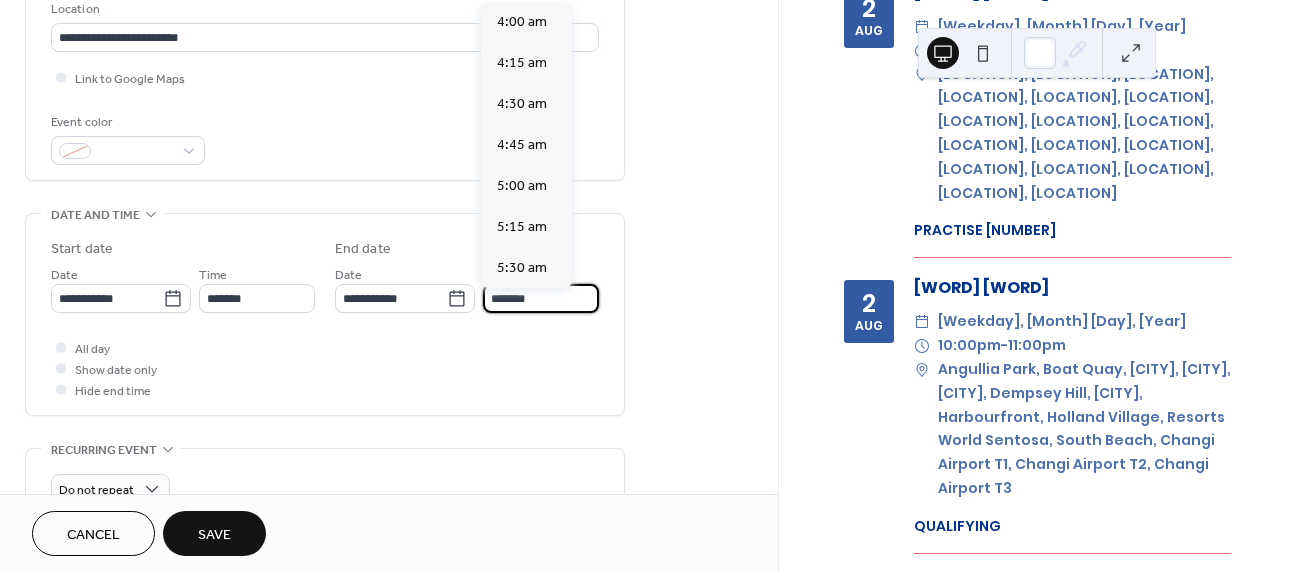scroll, scrollTop: 0, scrollLeft: 0, axis: both 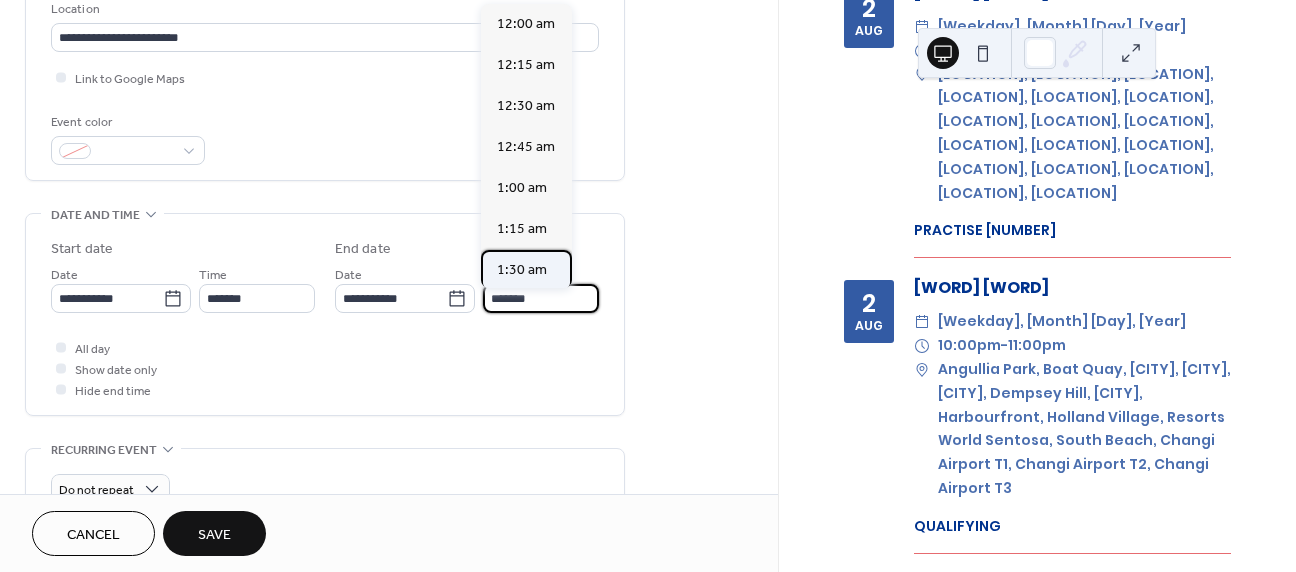 click on "1:30 am" at bounding box center (522, 270) 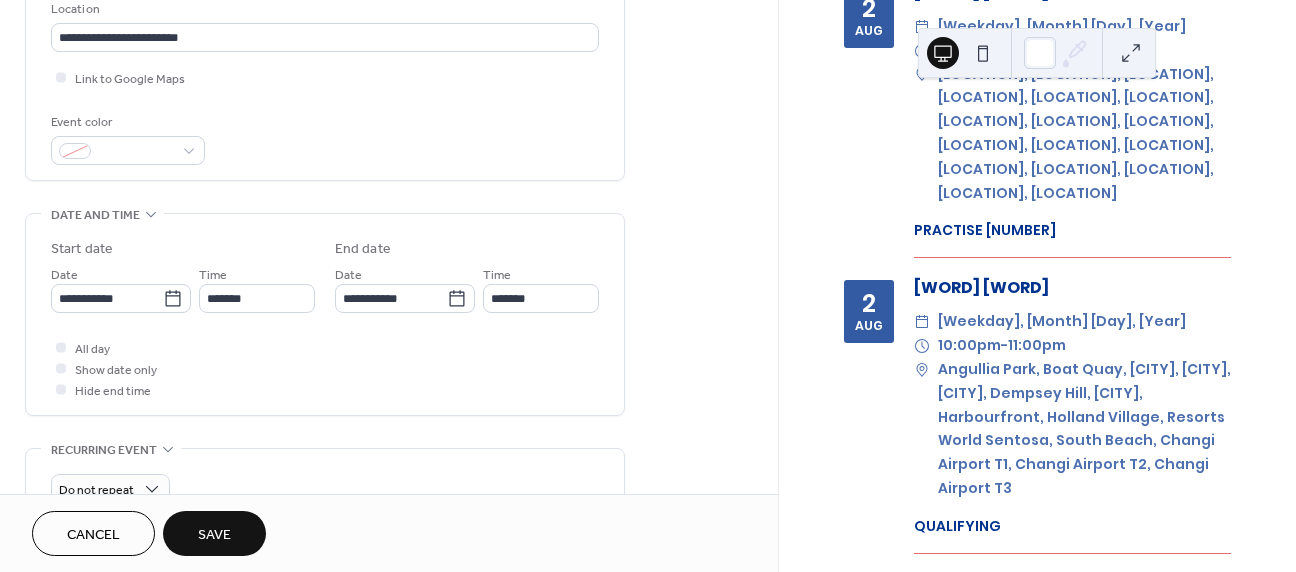 type on "*******" 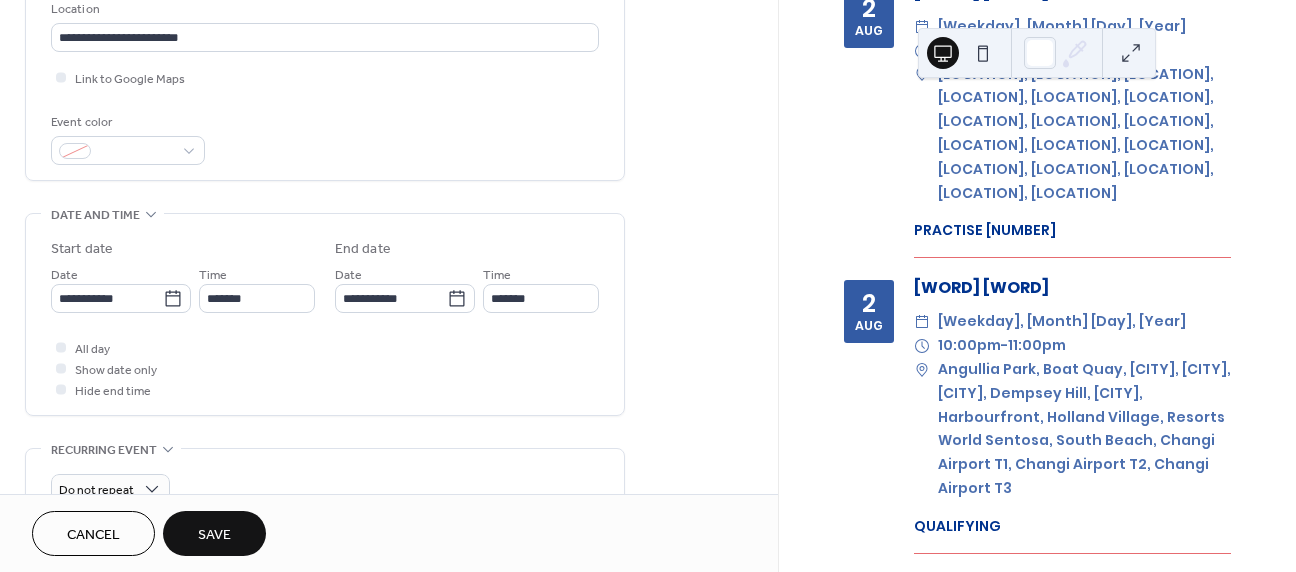 click on "Save" at bounding box center [214, 535] 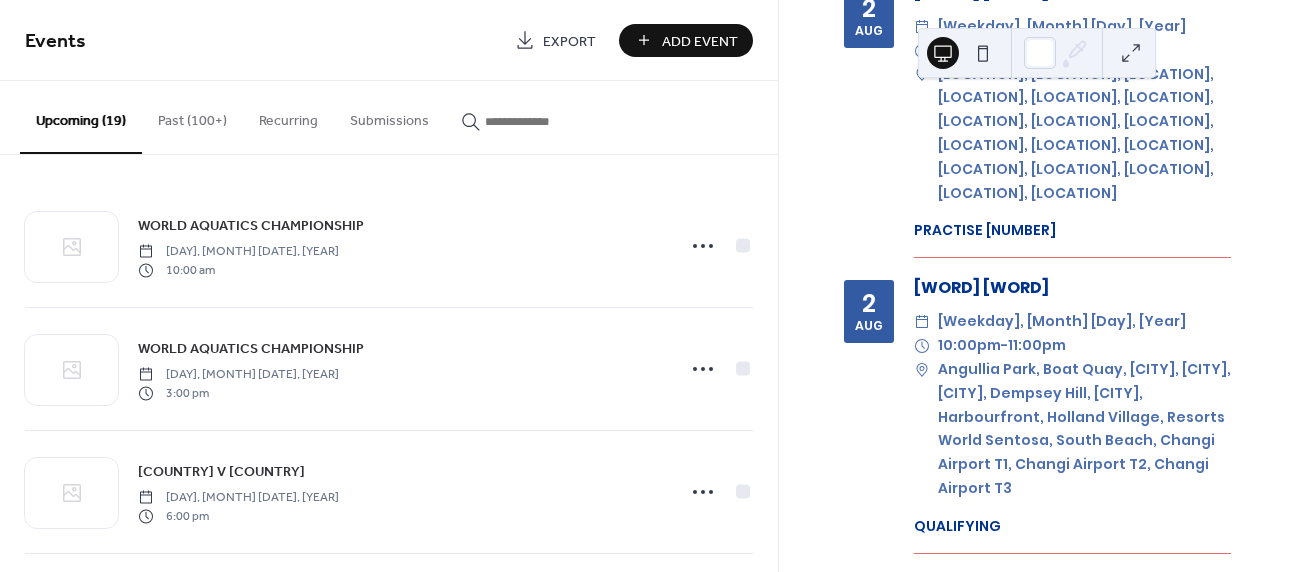 scroll, scrollTop: 3847, scrollLeft: 0, axis: vertical 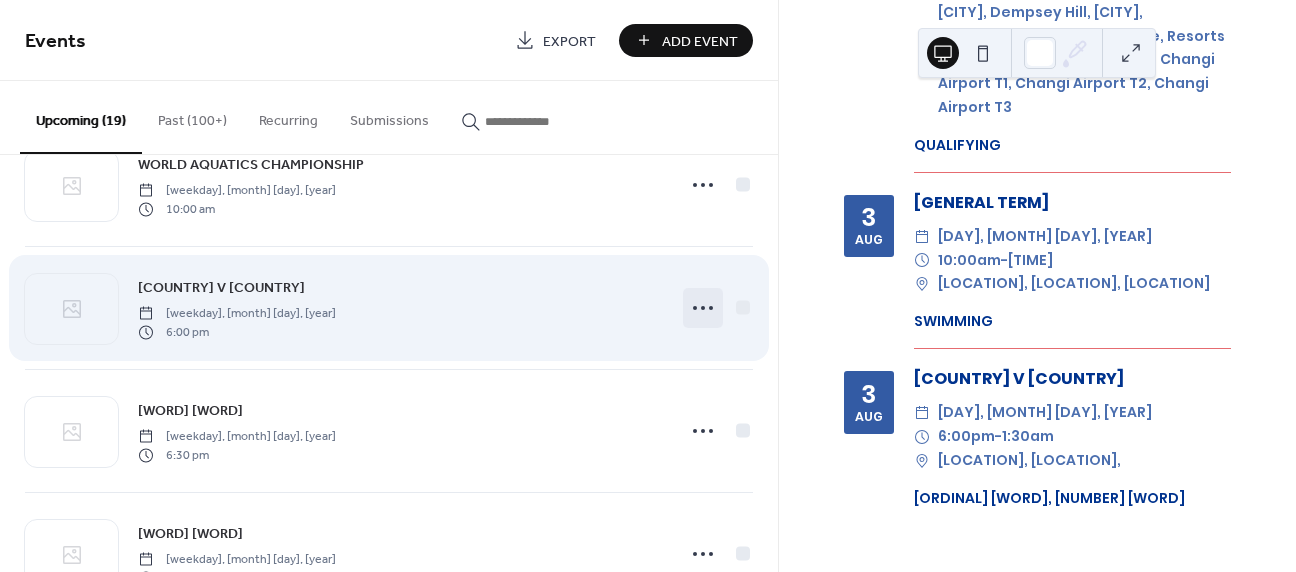 click 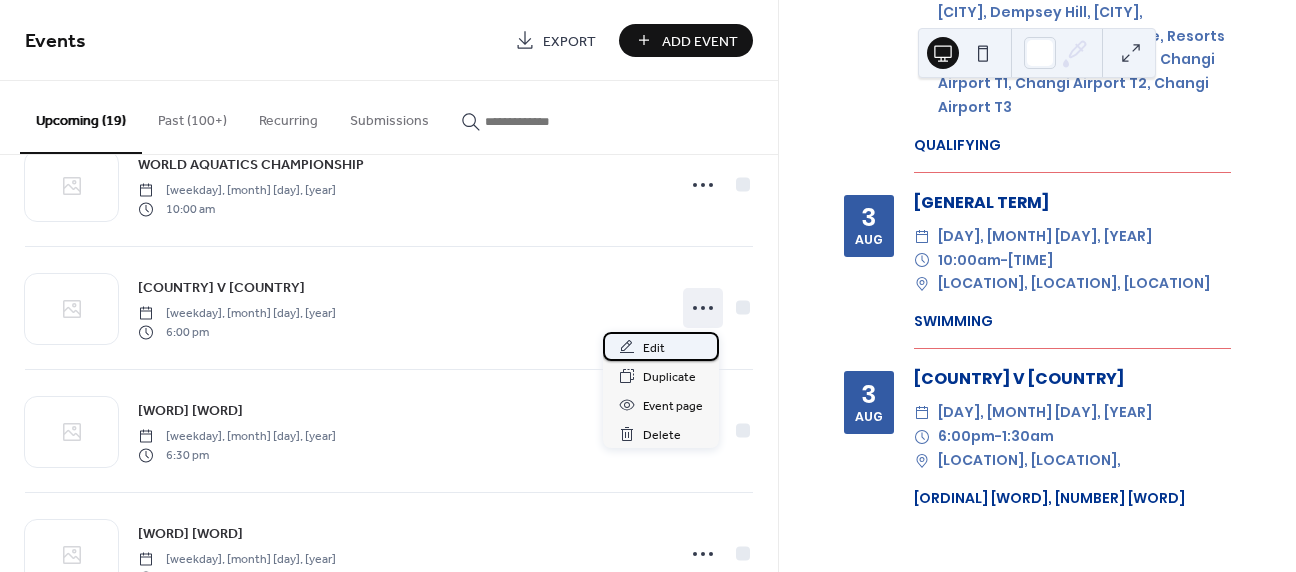 click on "Edit" at bounding box center [654, 348] 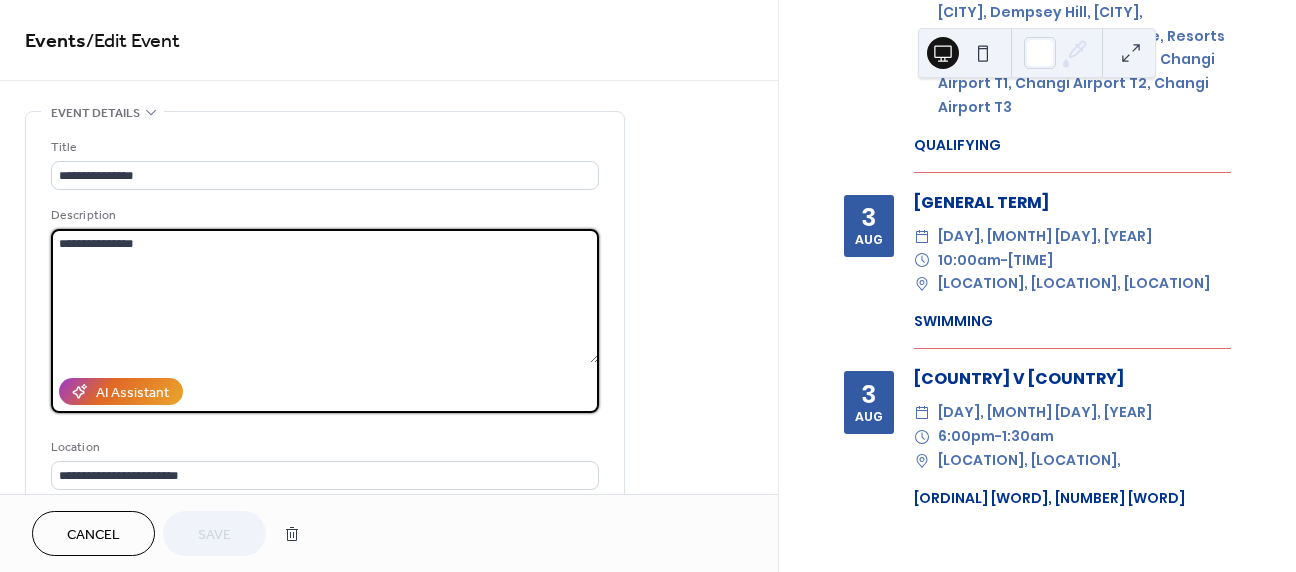 drag, startPoint x: 77, startPoint y: 247, endPoint x: 46, endPoint y: 250, distance: 31.144823 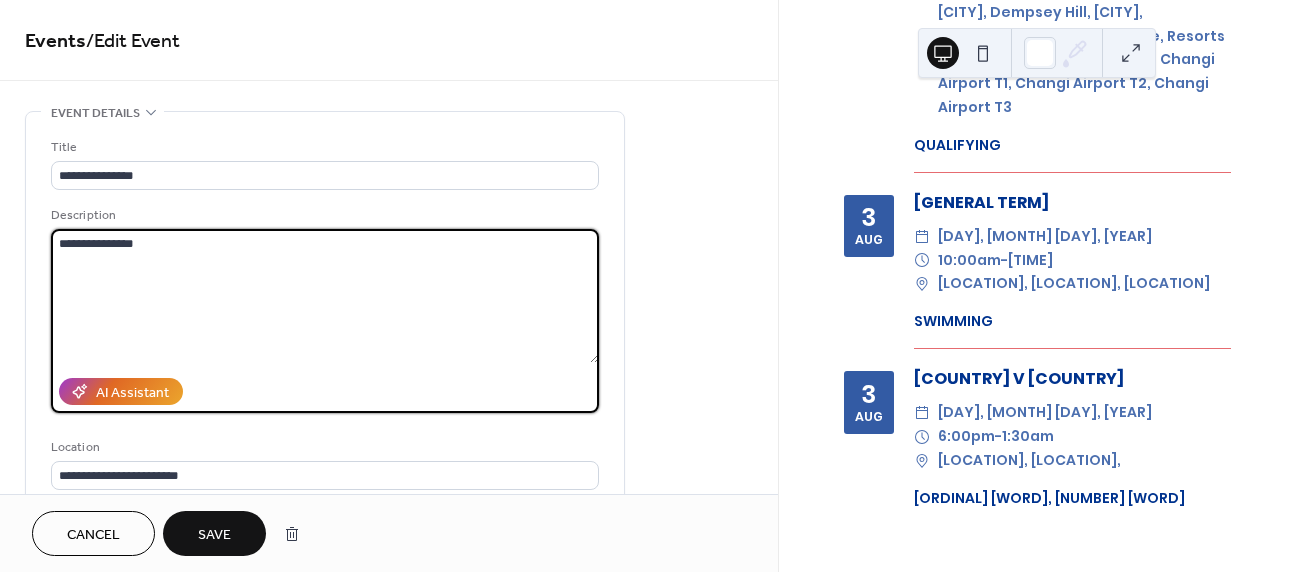 type on "**********" 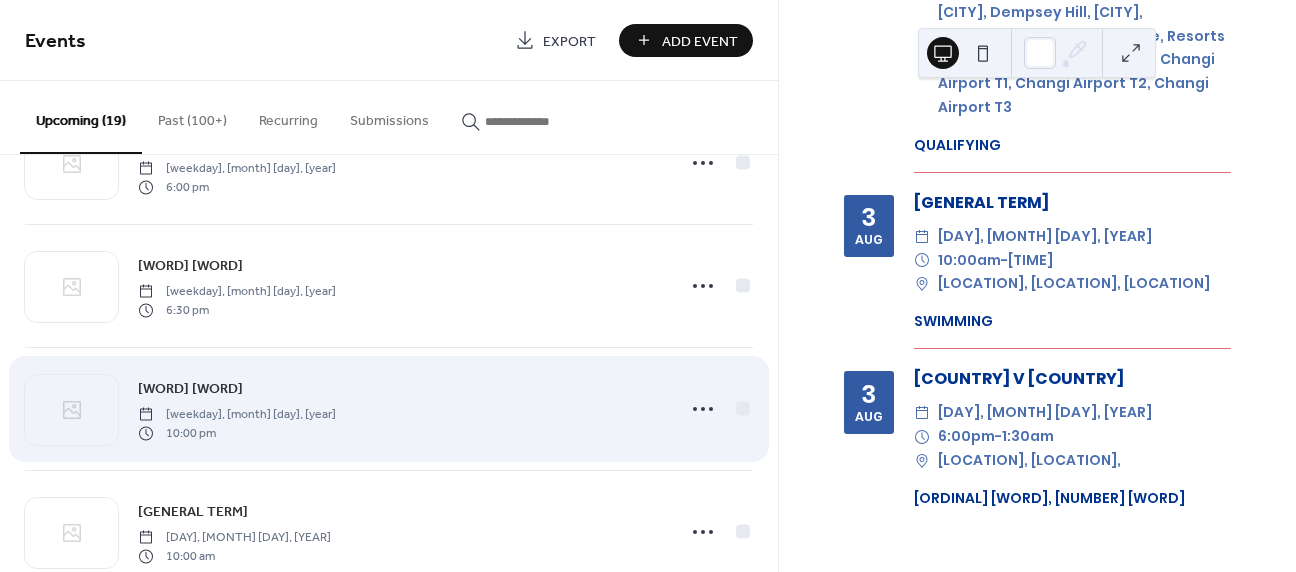 scroll, scrollTop: 1772, scrollLeft: 0, axis: vertical 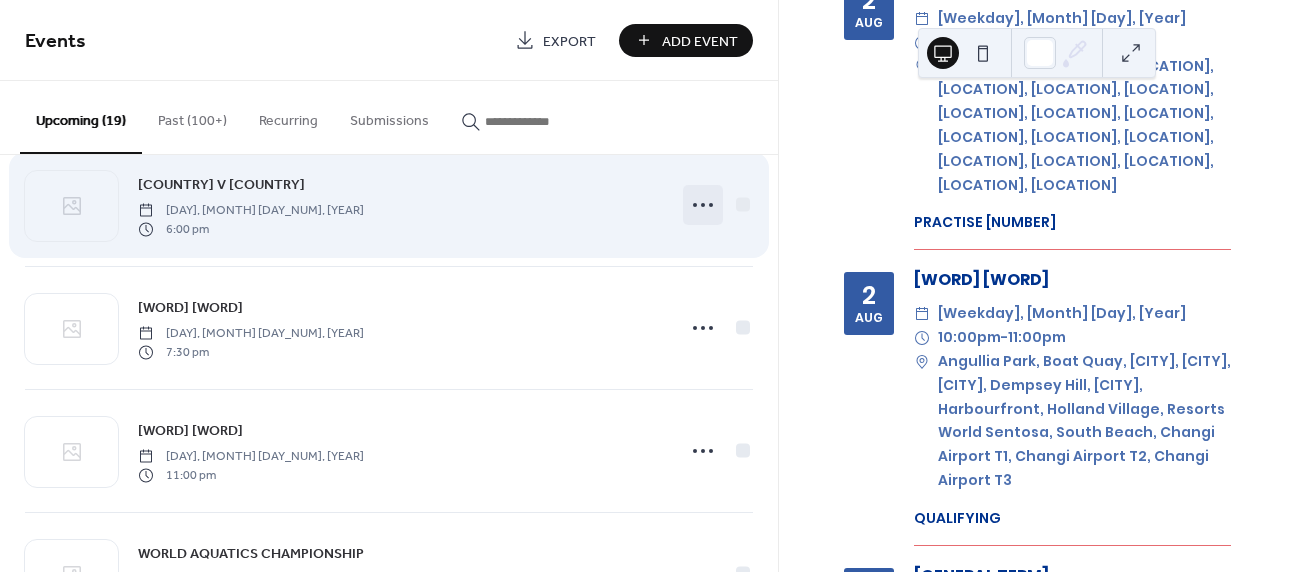 click 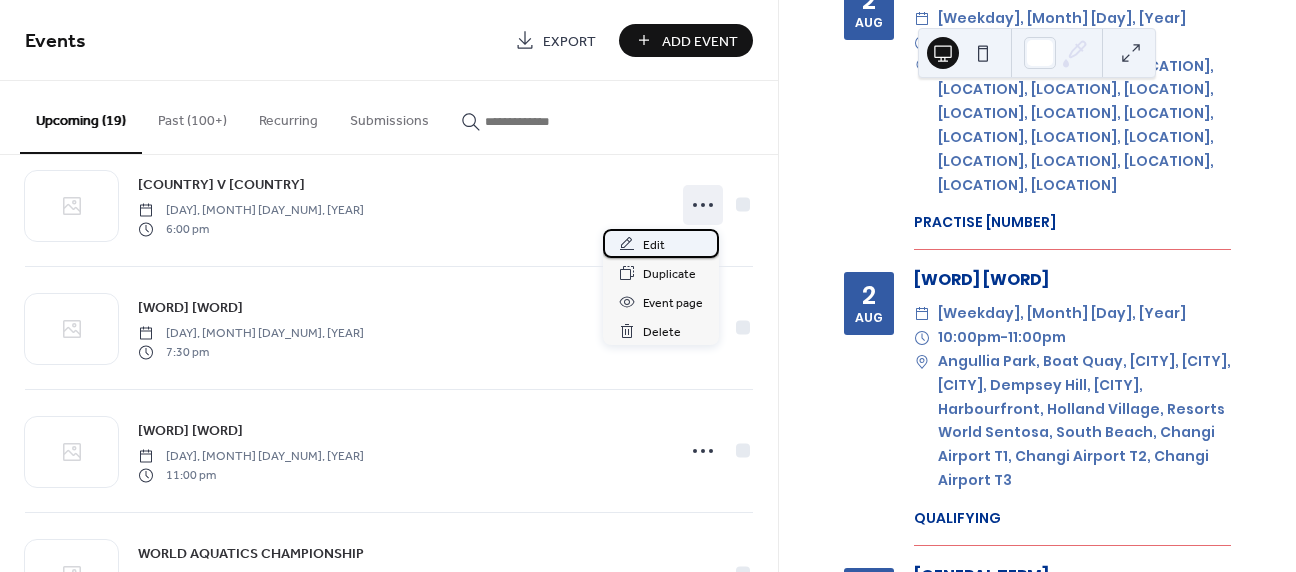 click on "Edit" at bounding box center [654, 245] 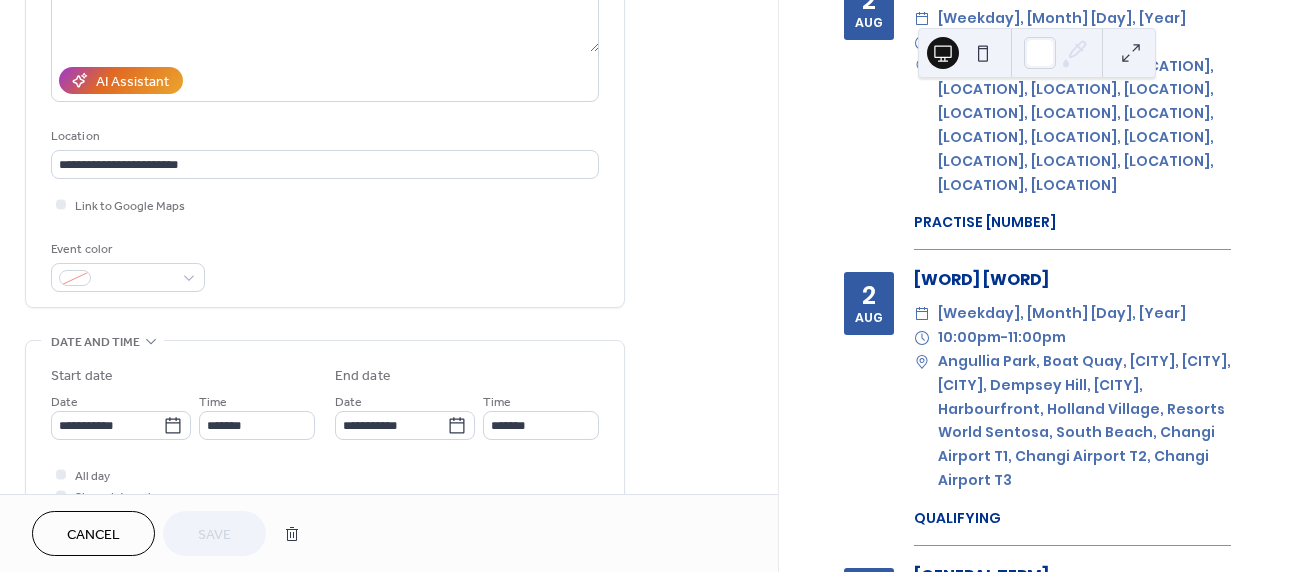 scroll, scrollTop: 291, scrollLeft: 0, axis: vertical 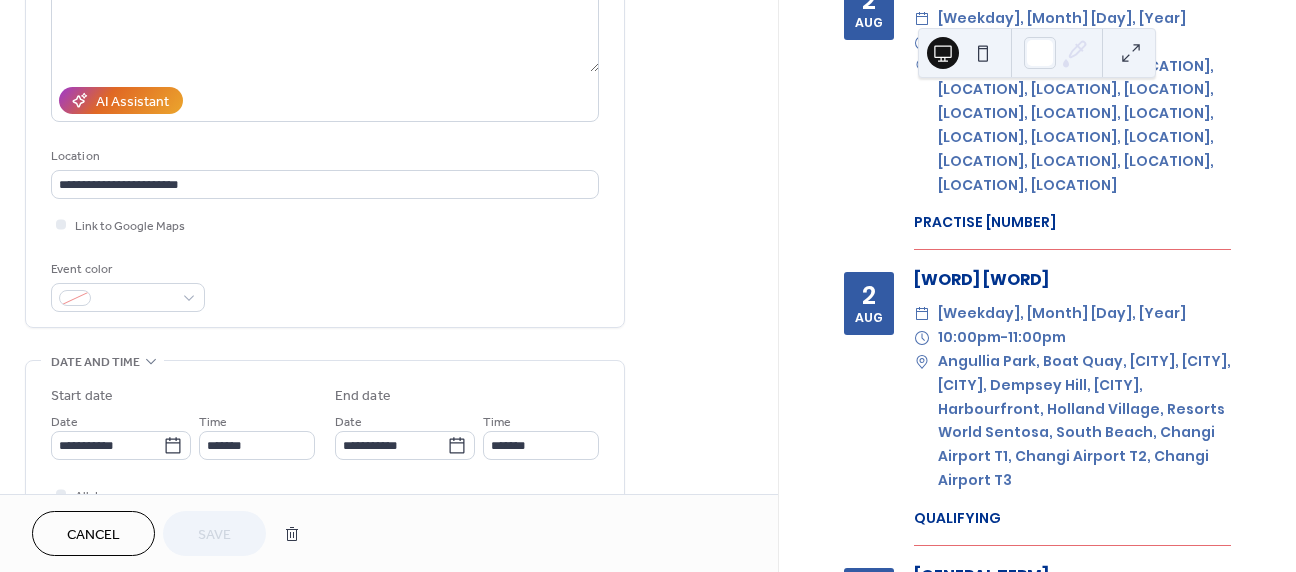 click on "Cancel" at bounding box center (93, 535) 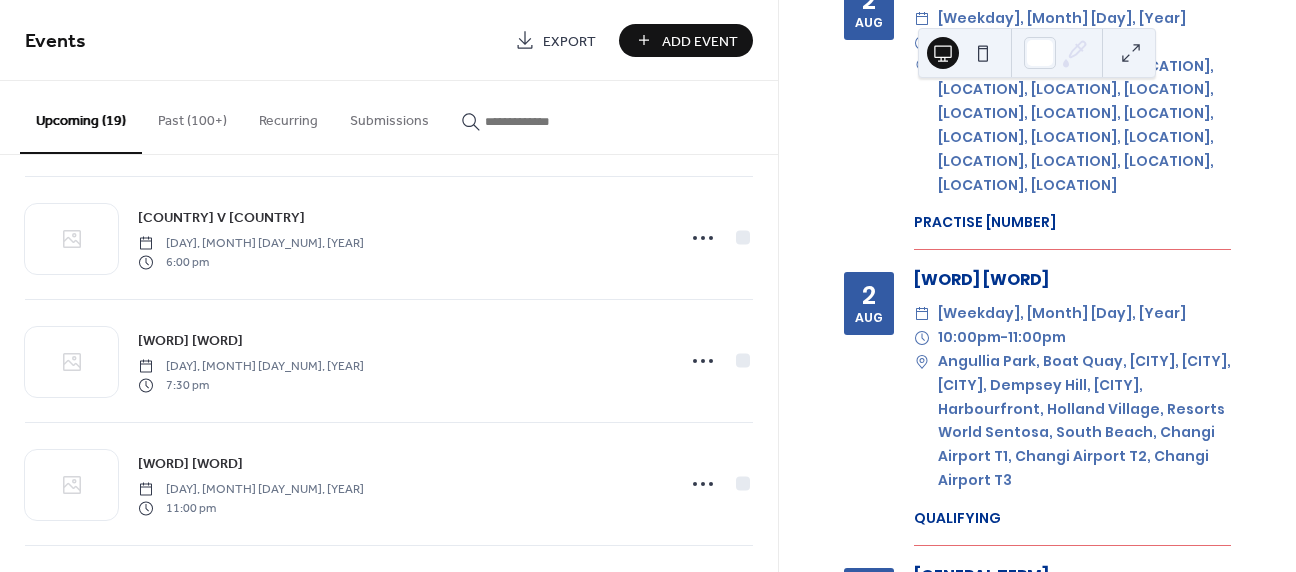 scroll, scrollTop: 1979, scrollLeft: 0, axis: vertical 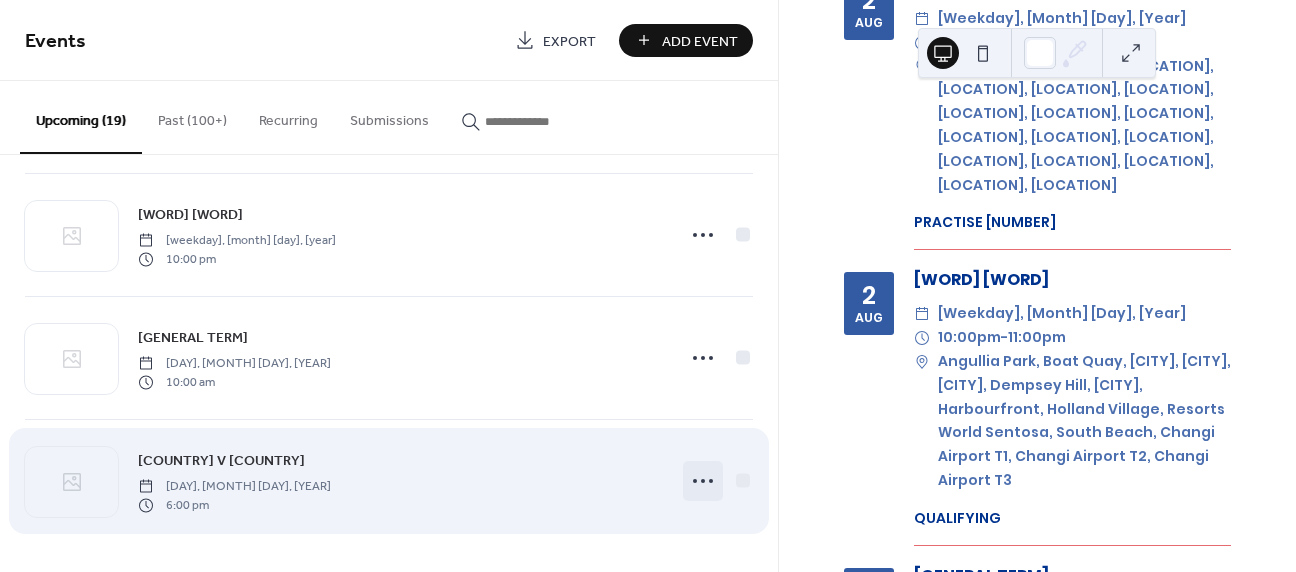 click 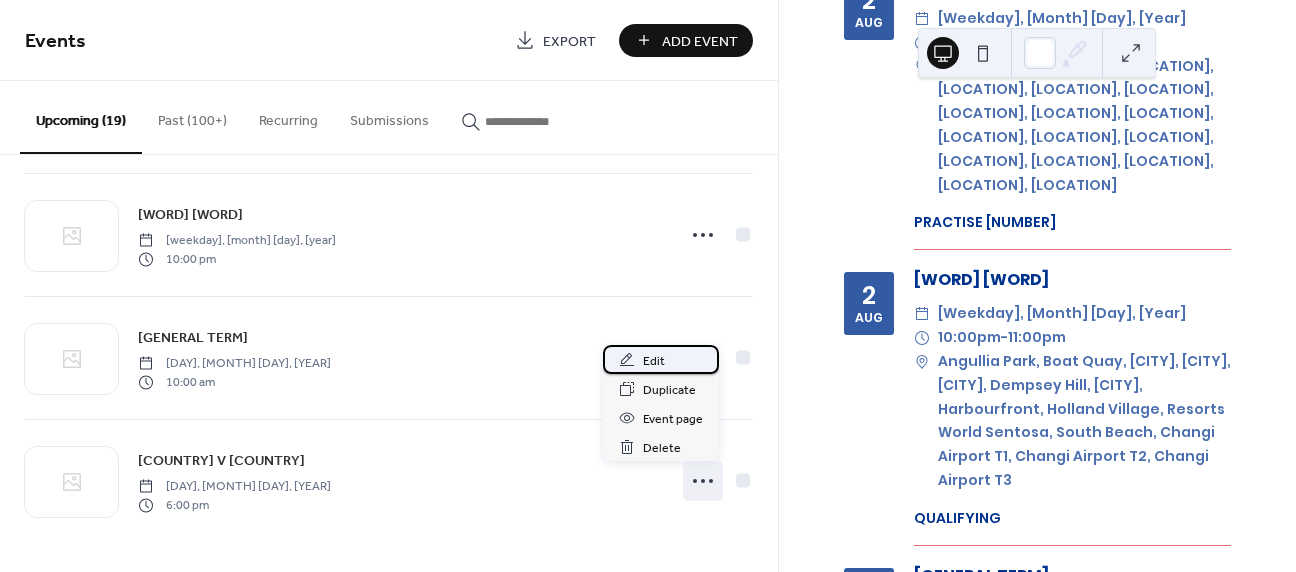 click on "Edit" at bounding box center (654, 361) 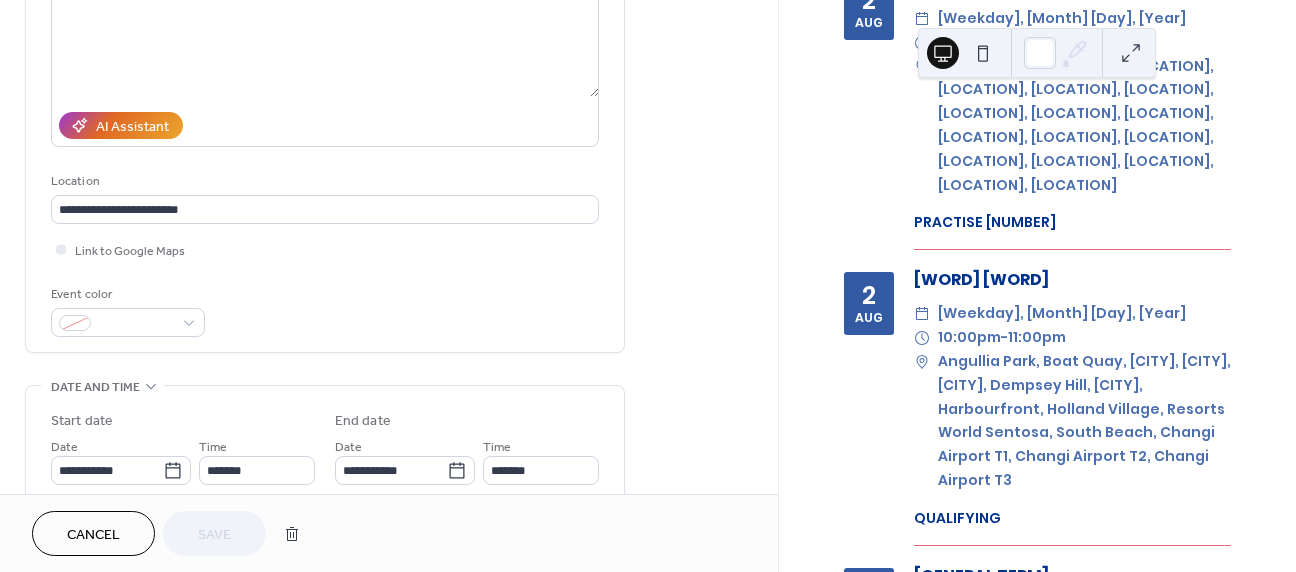 scroll, scrollTop: 366, scrollLeft: 0, axis: vertical 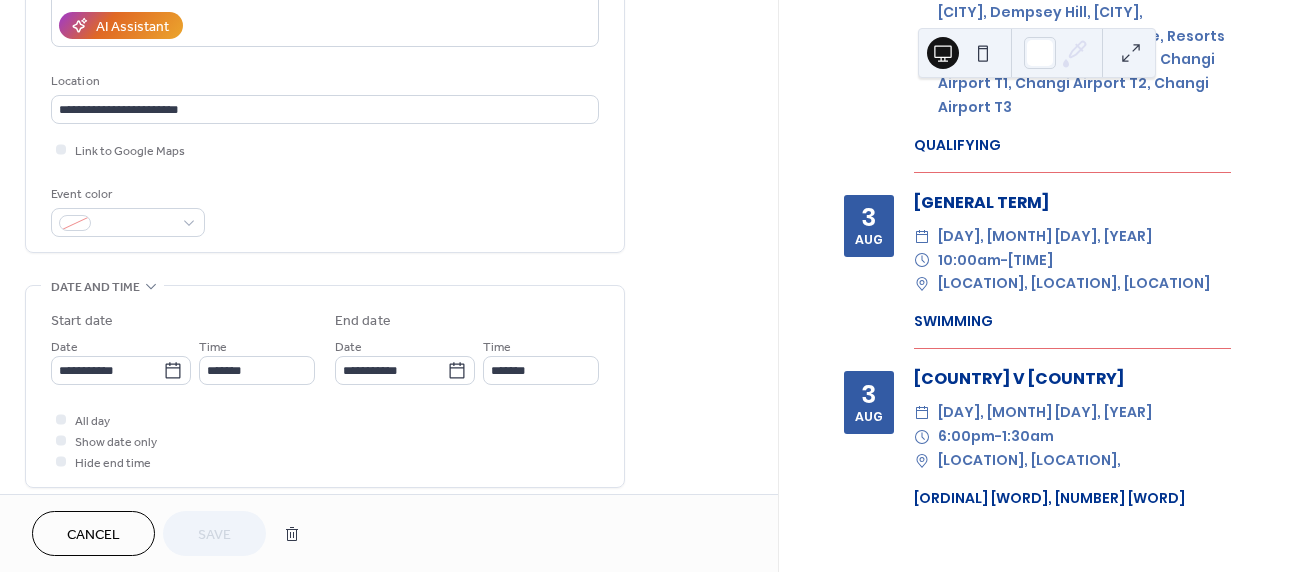 click on "Cancel" at bounding box center (93, 535) 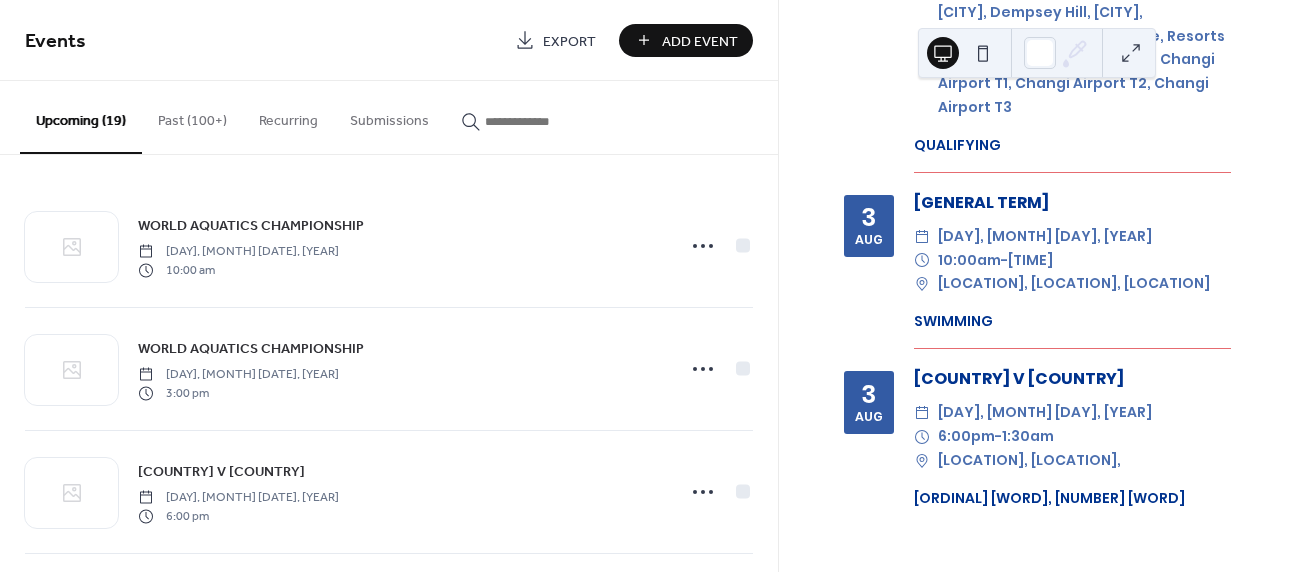 click on "Add Event" at bounding box center (700, 41) 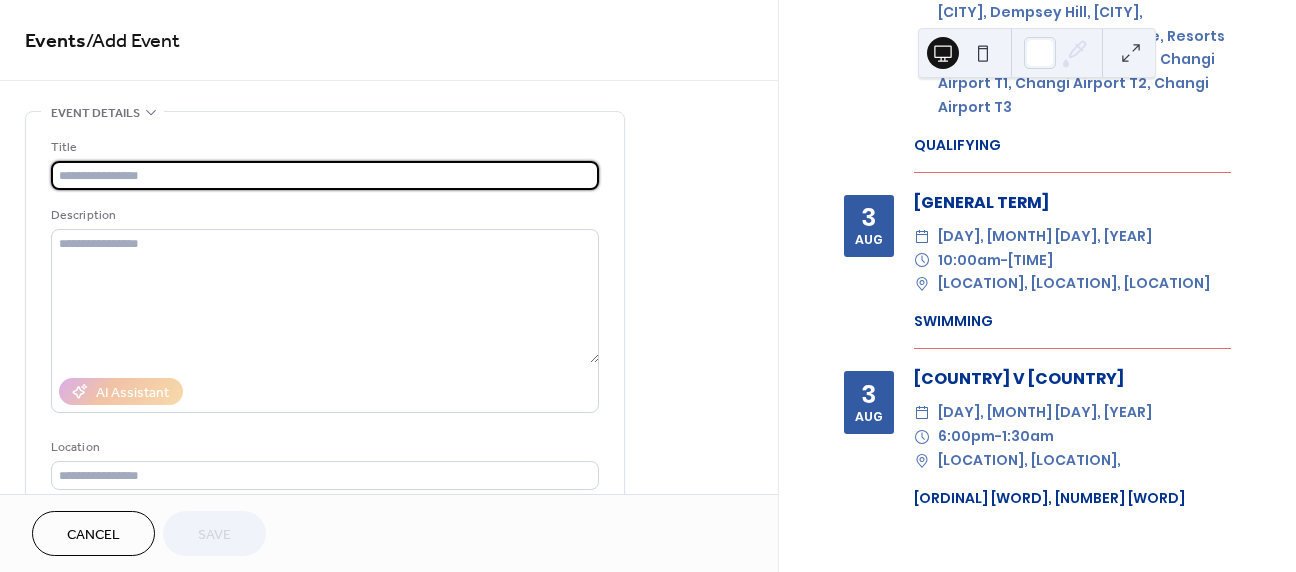 click at bounding box center [325, 175] 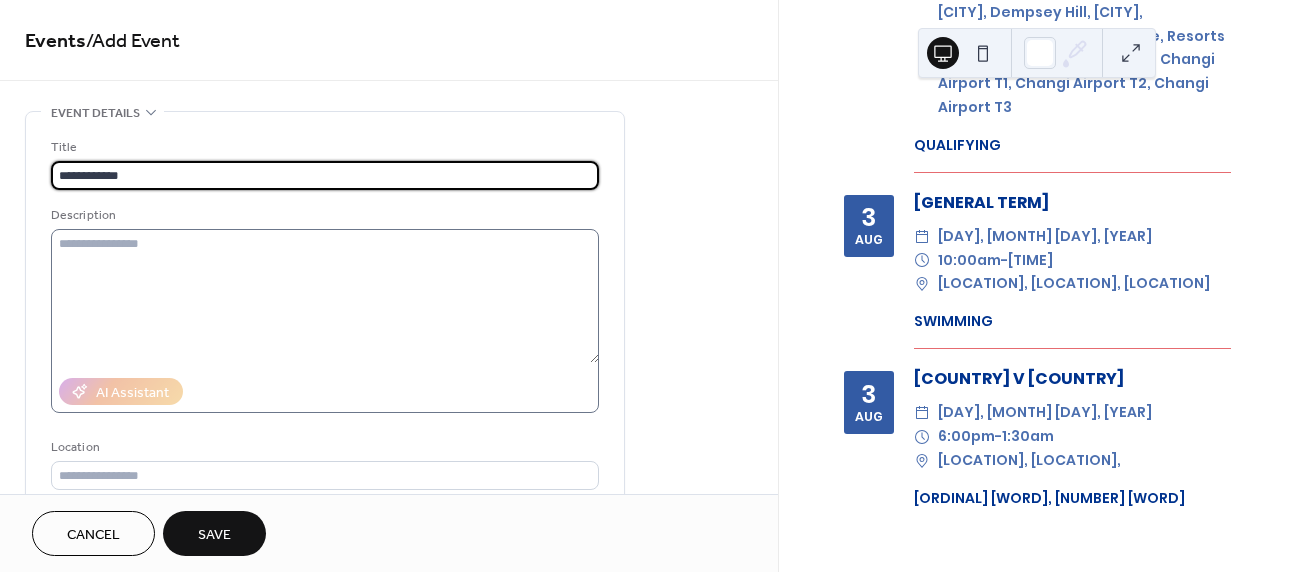 type on "**********" 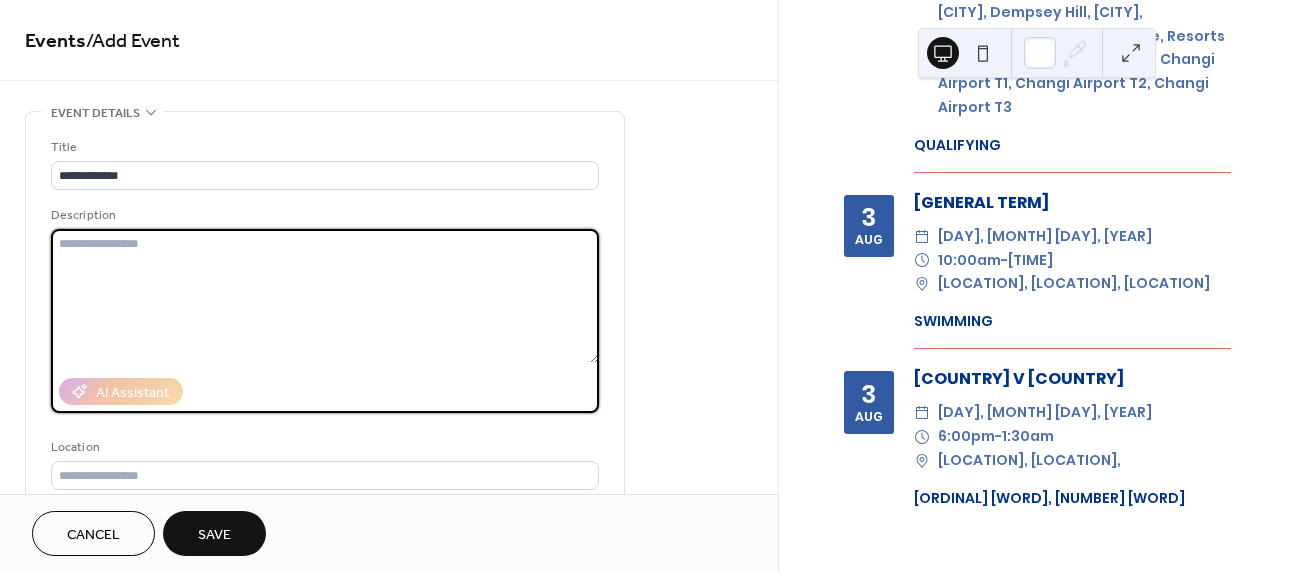 click at bounding box center [325, 296] 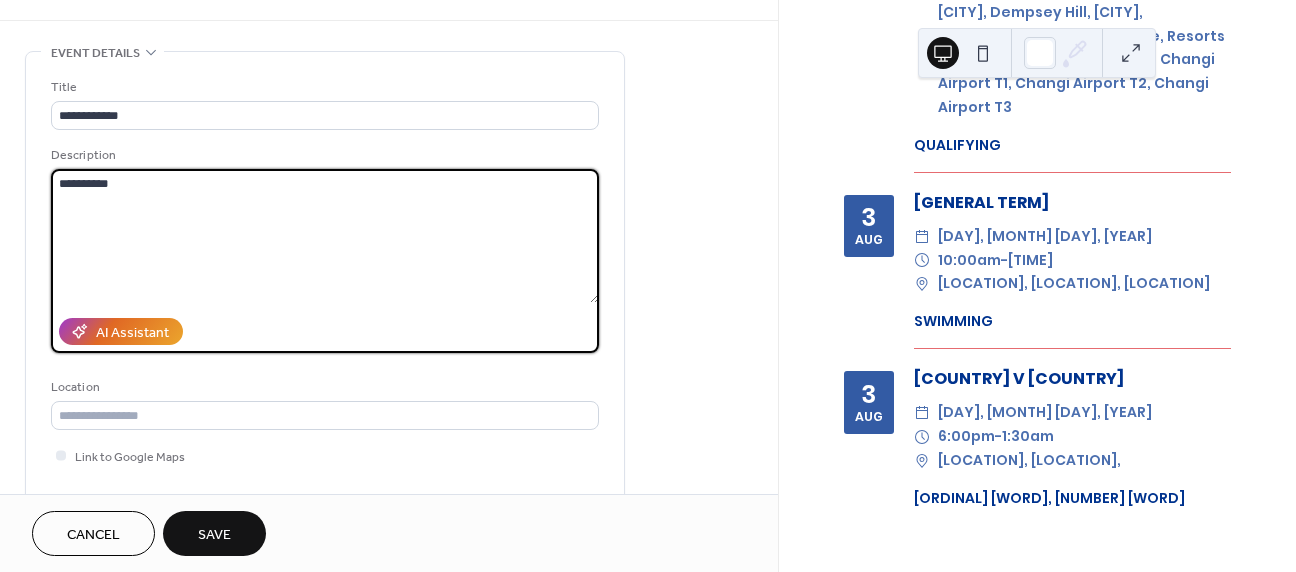 scroll, scrollTop: 126, scrollLeft: 0, axis: vertical 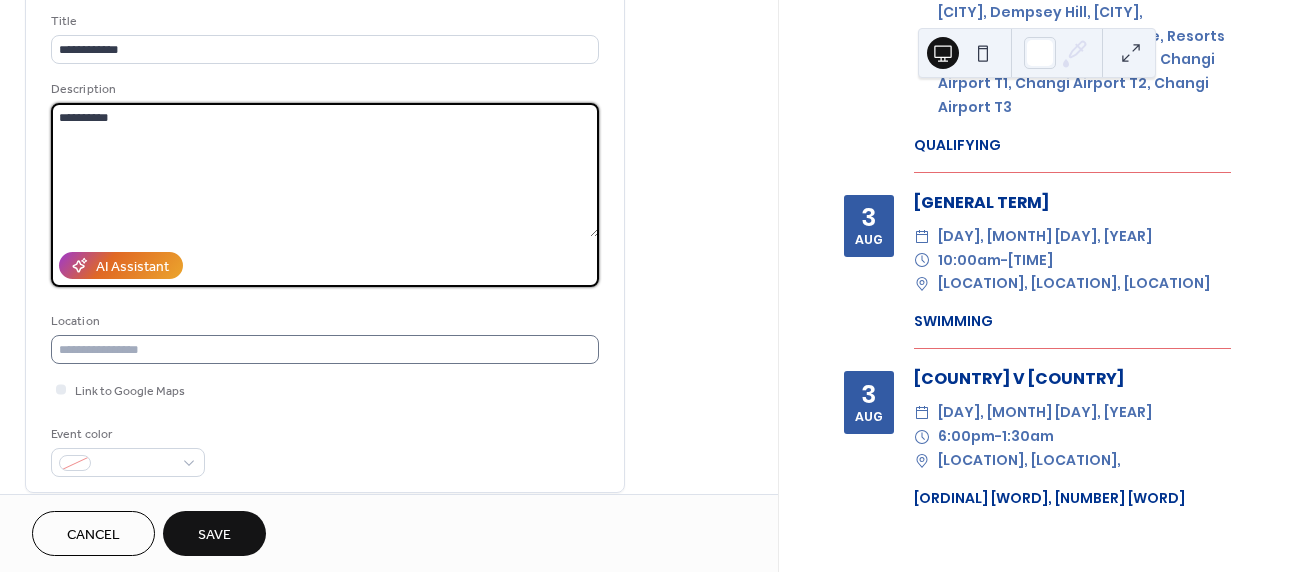 type on "**********" 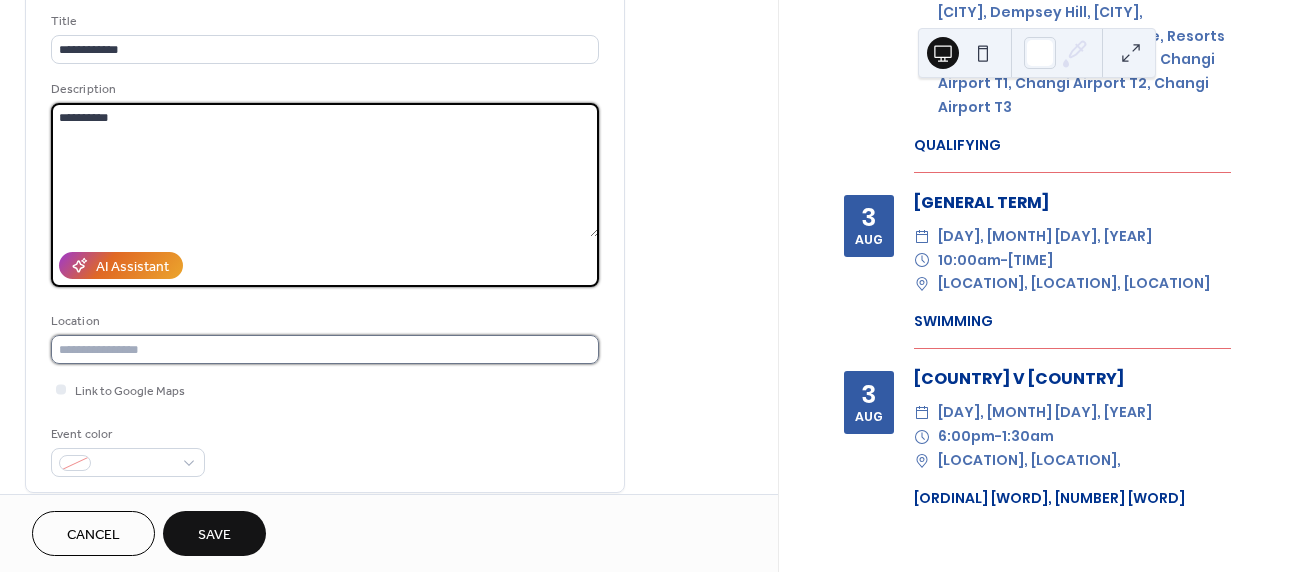 click at bounding box center [325, 349] 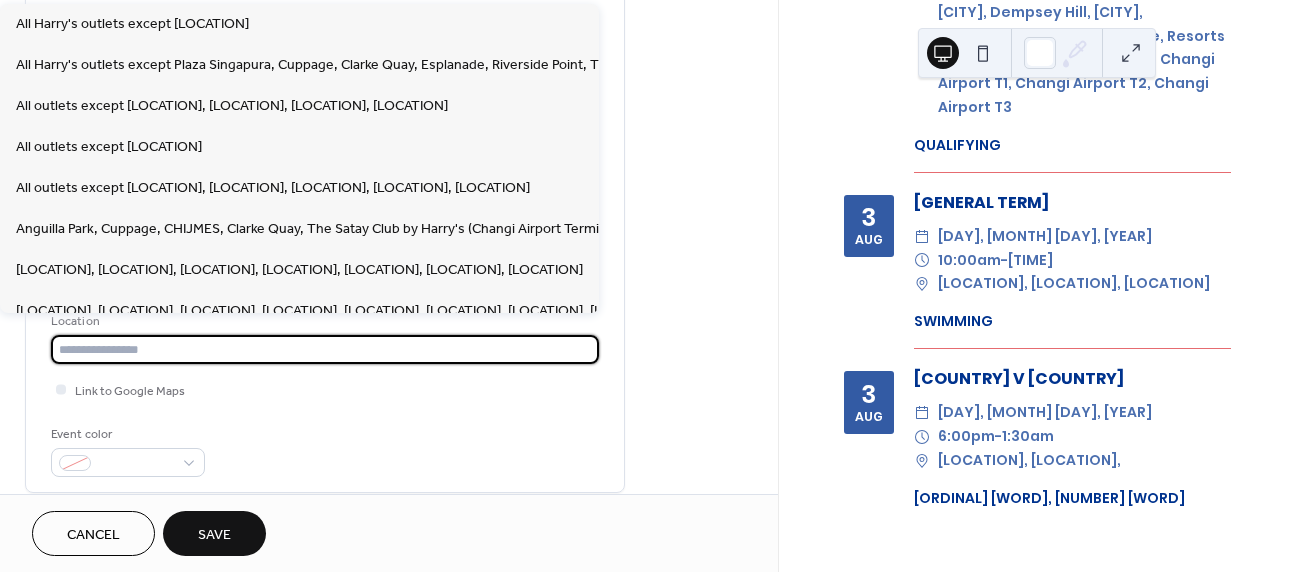 click at bounding box center (325, 349) 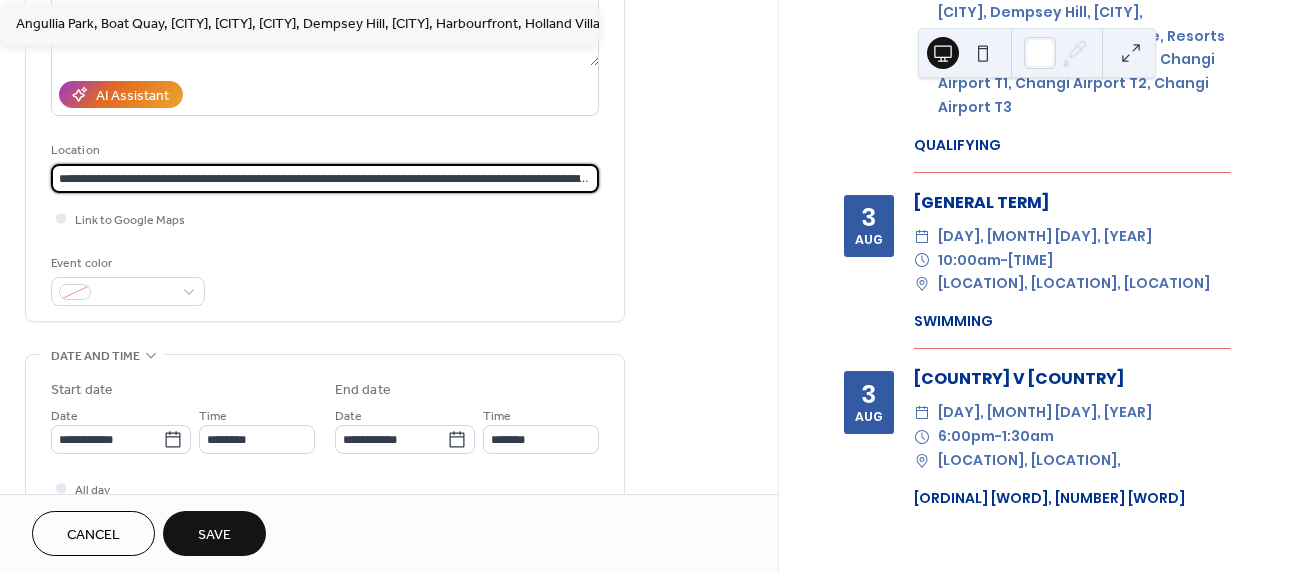 scroll, scrollTop: 315, scrollLeft: 0, axis: vertical 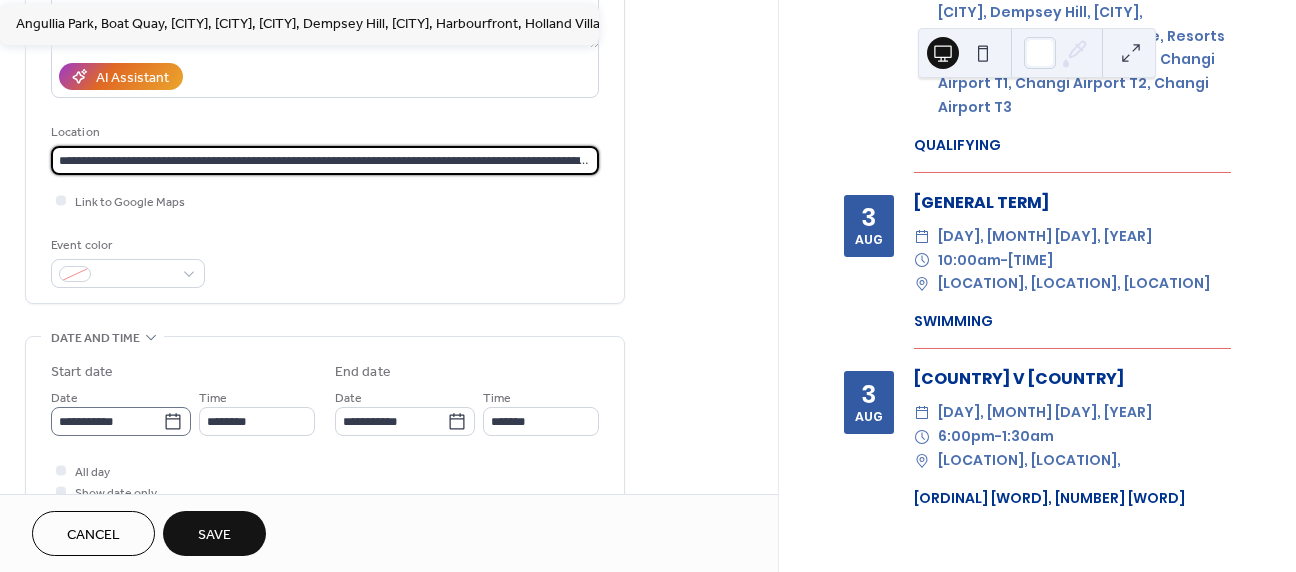 type on "**********" 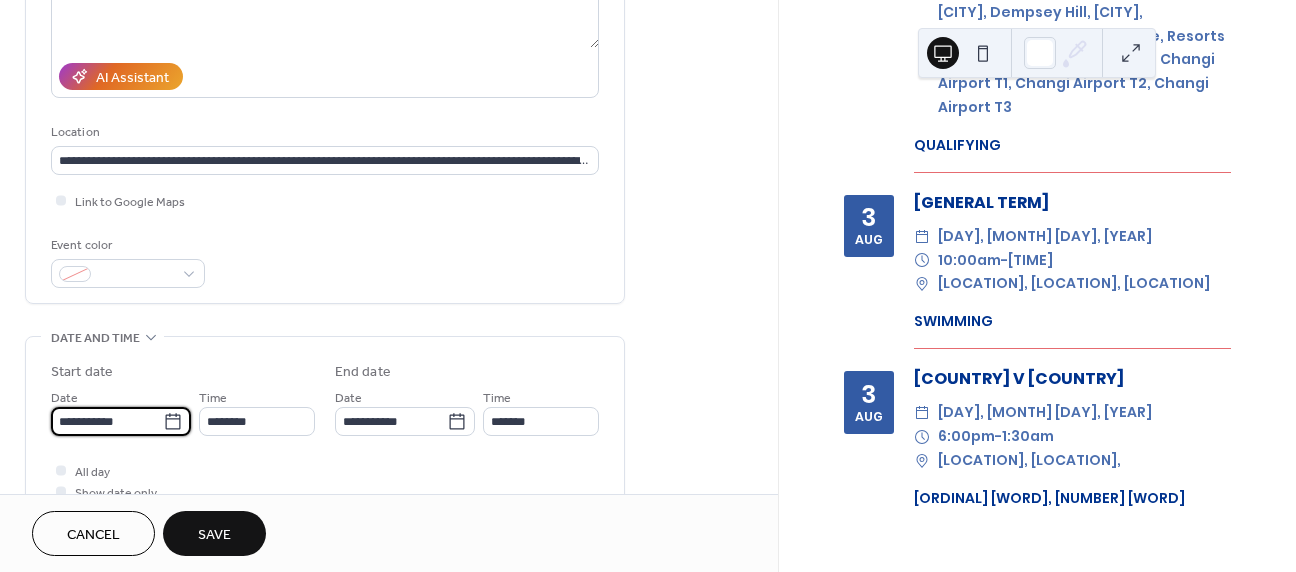 click on "**********" at bounding box center [107, 421] 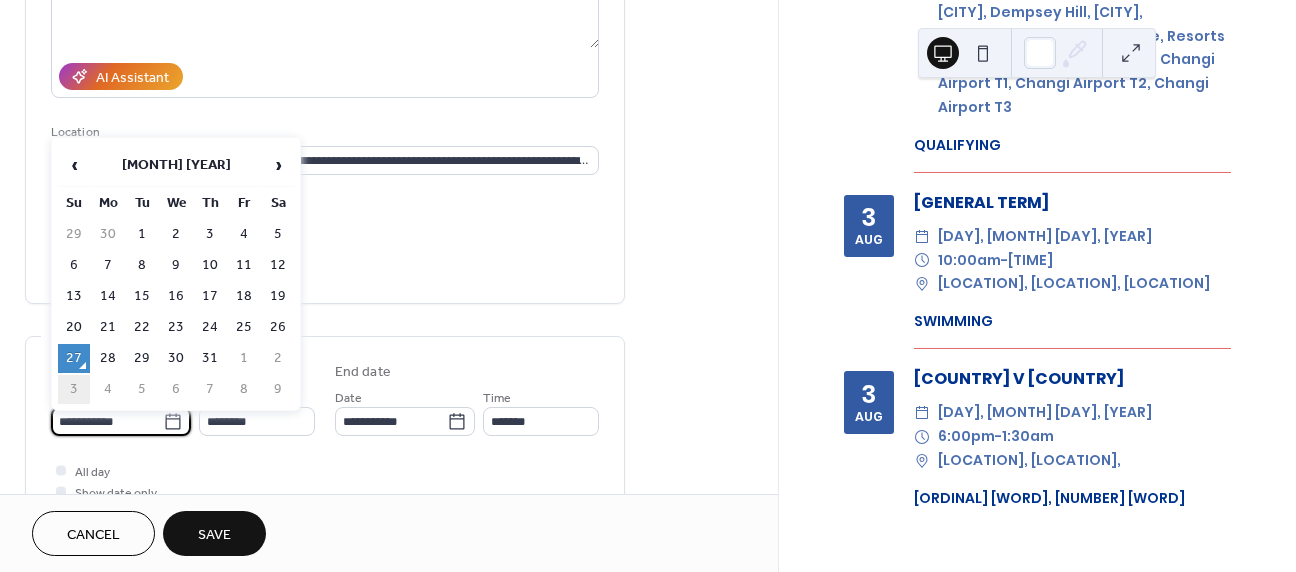 click on "3" at bounding box center [74, 389] 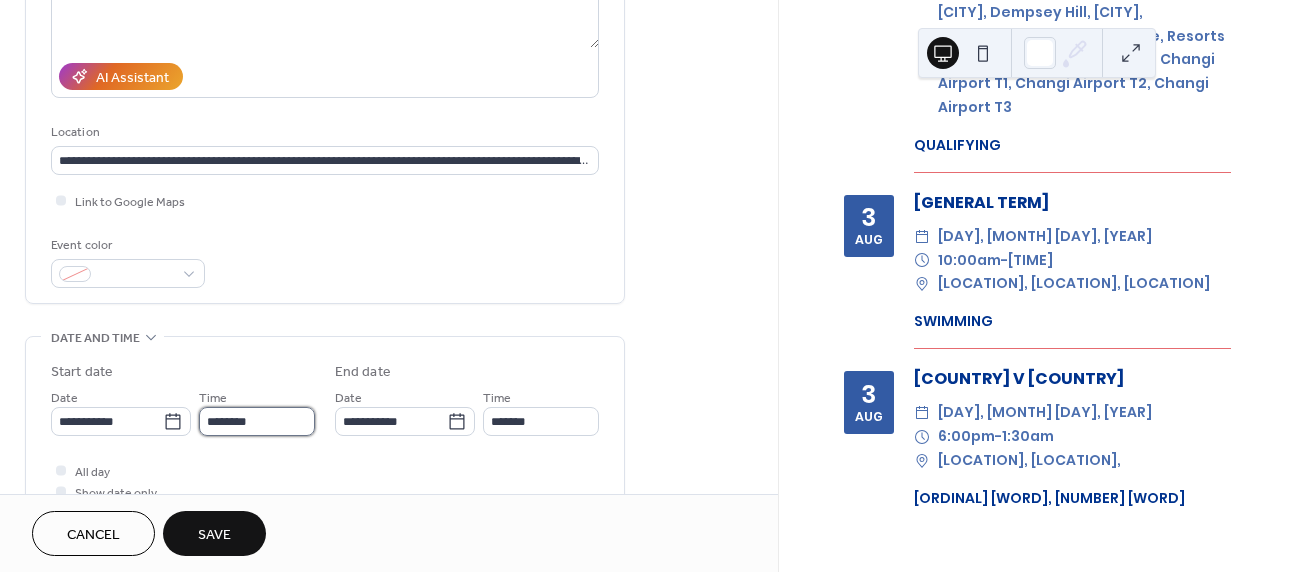 click on "********" at bounding box center (257, 421) 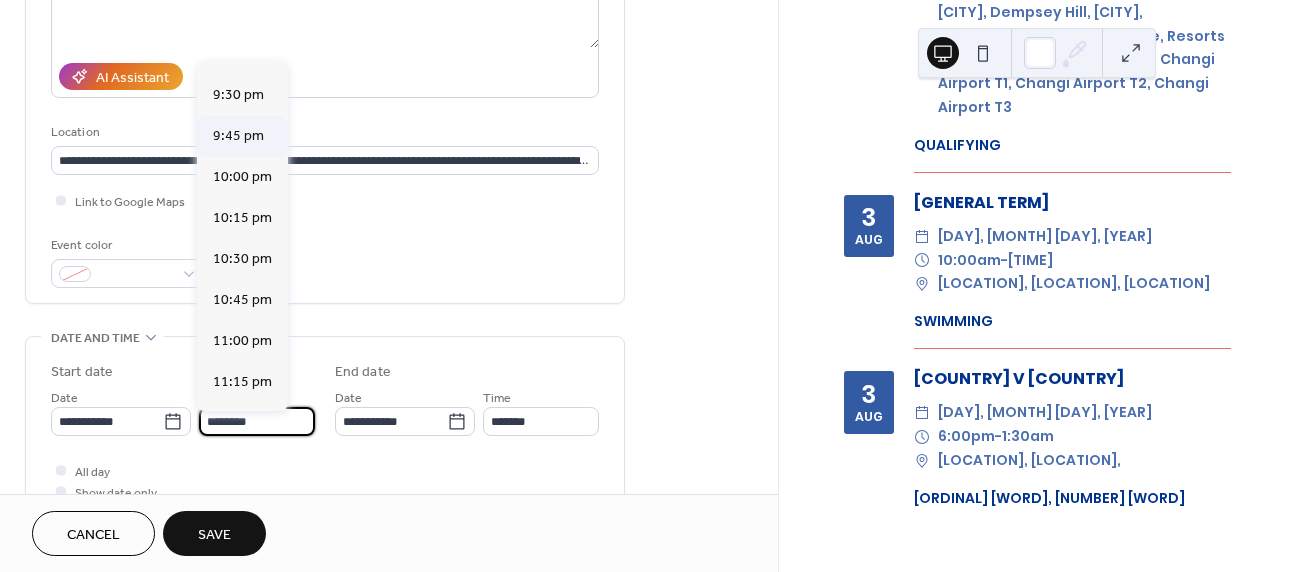 scroll, scrollTop: 3434, scrollLeft: 0, axis: vertical 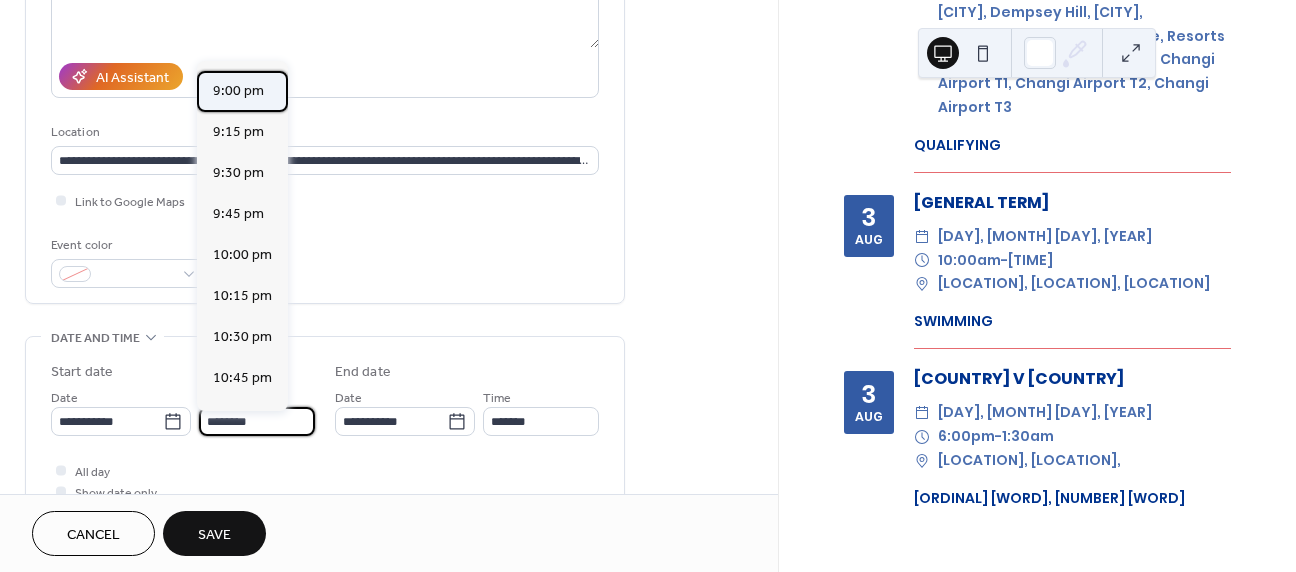click on "9:00 pm" at bounding box center (238, 91) 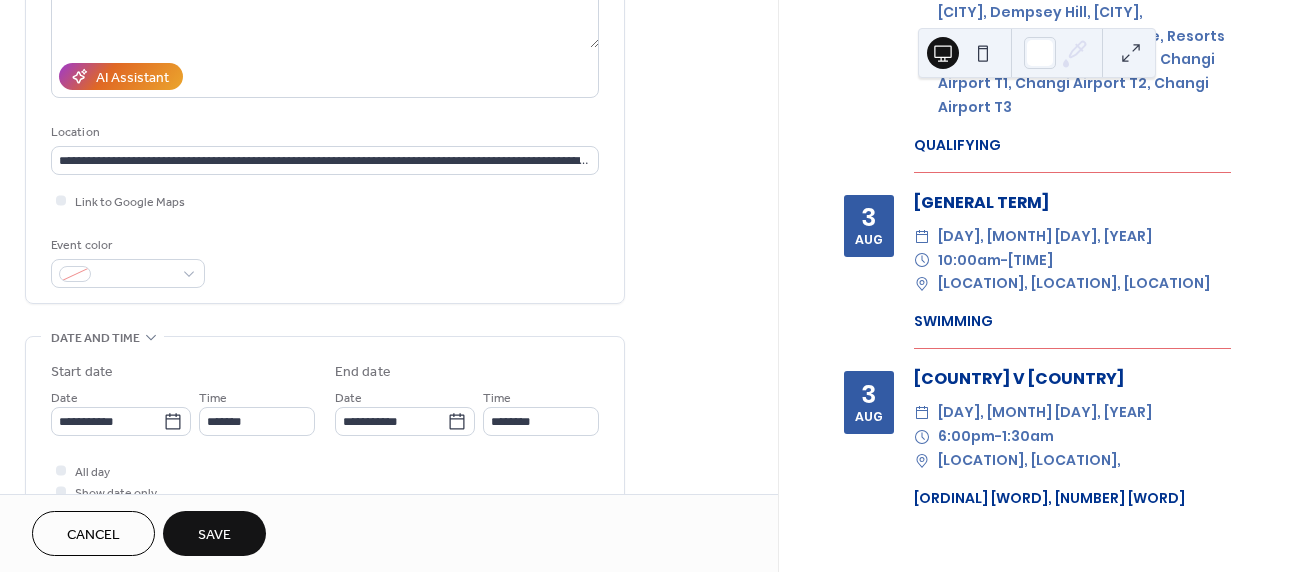type on "*******" 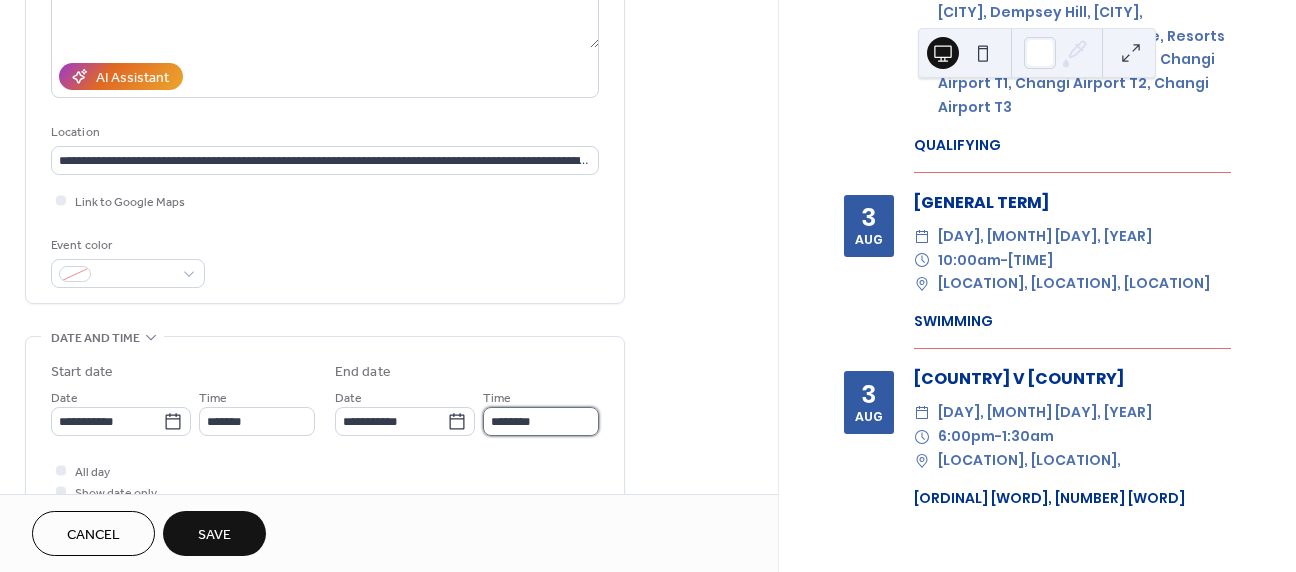 click on "********" at bounding box center (541, 421) 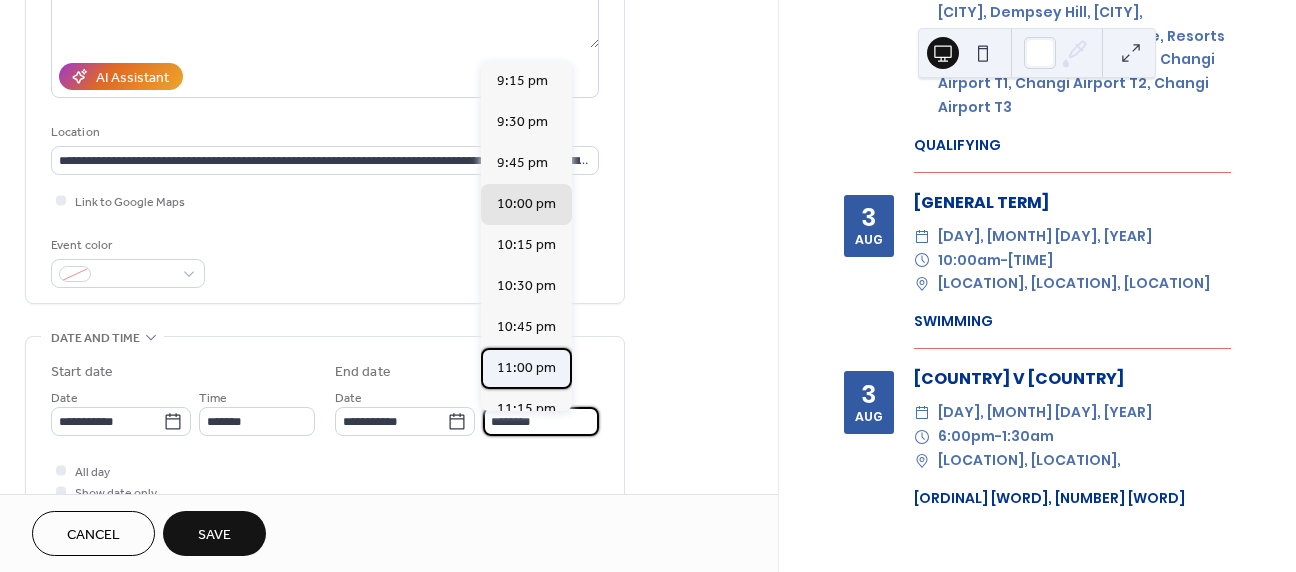 click on "11:00 pm" at bounding box center [526, 368] 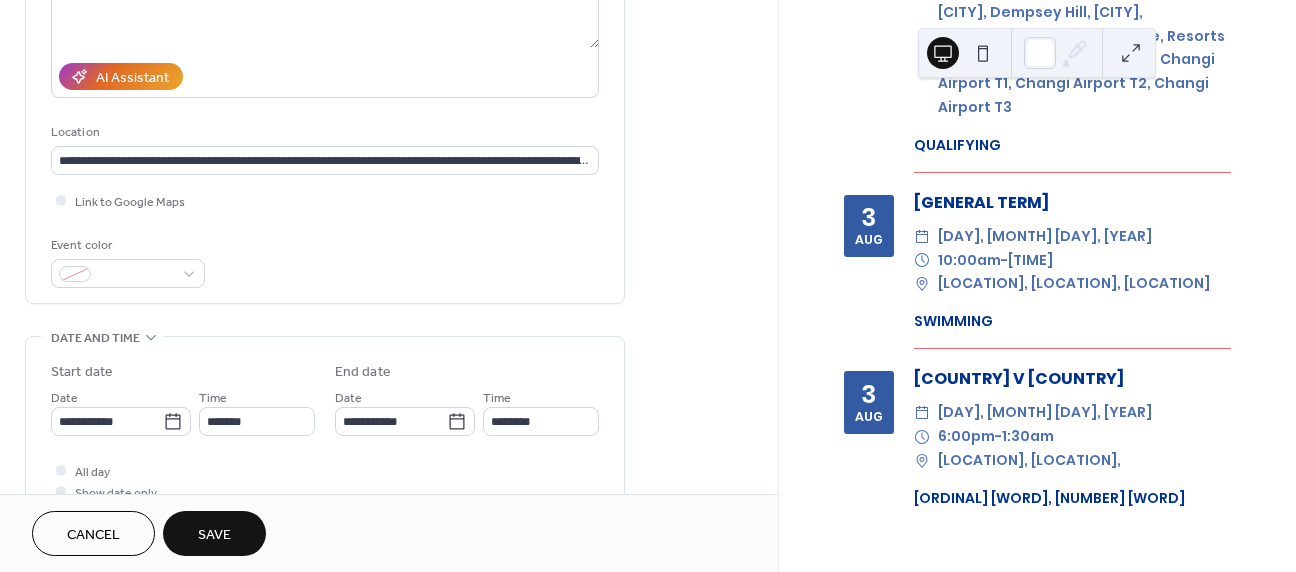 type on "********" 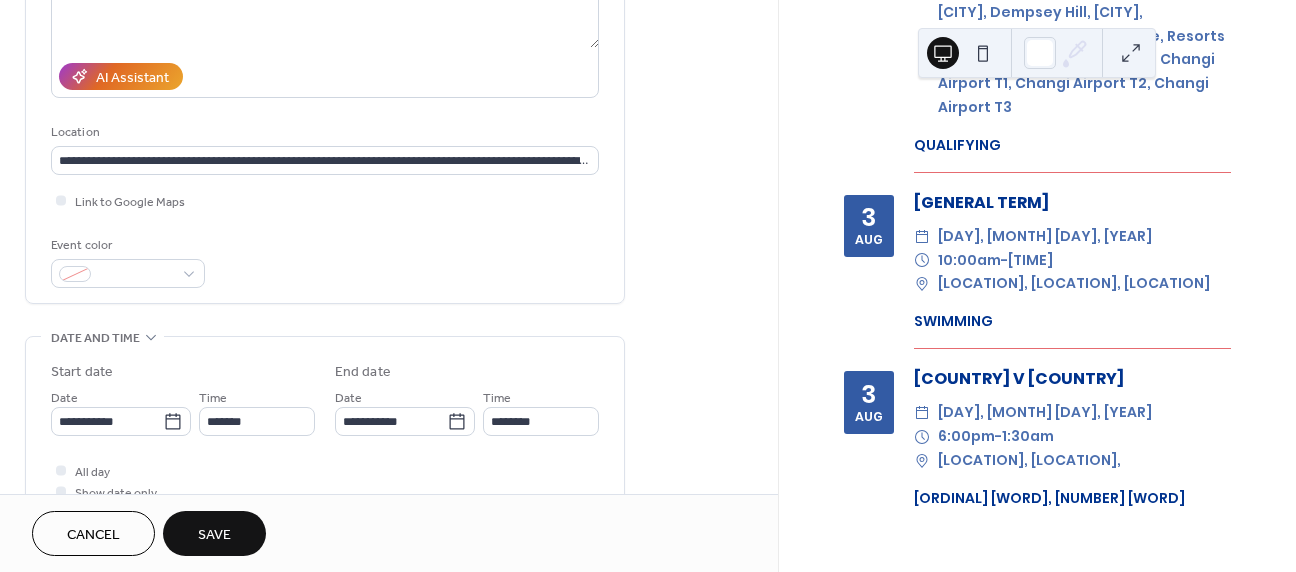 click on "Save" at bounding box center (214, 535) 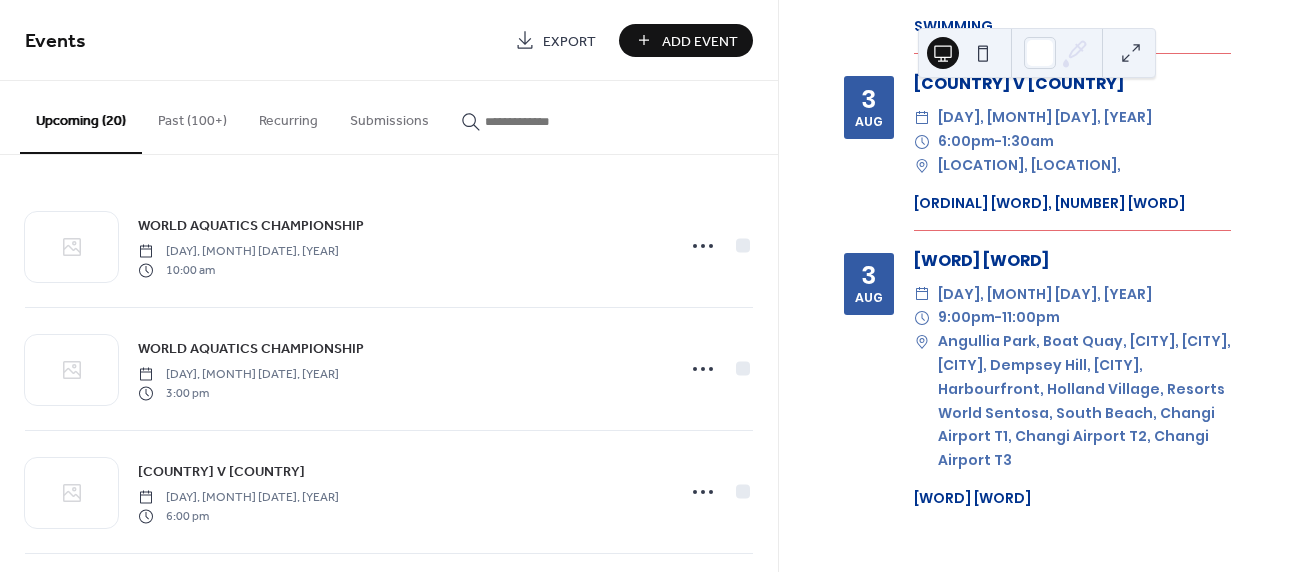 scroll, scrollTop: 4136, scrollLeft: 0, axis: vertical 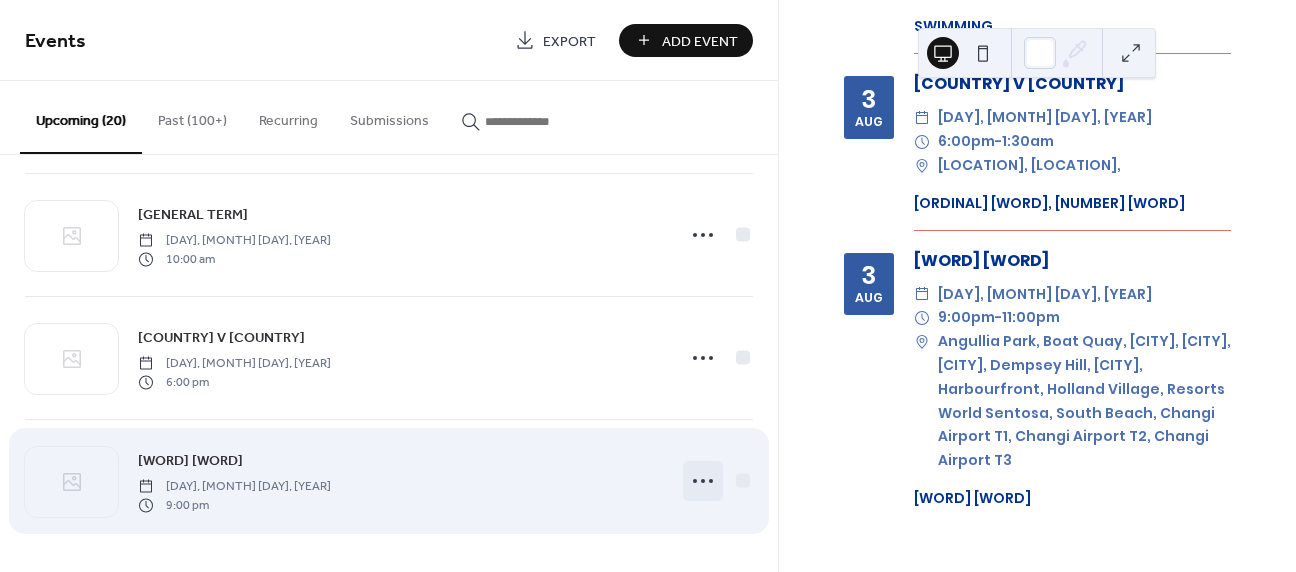 click 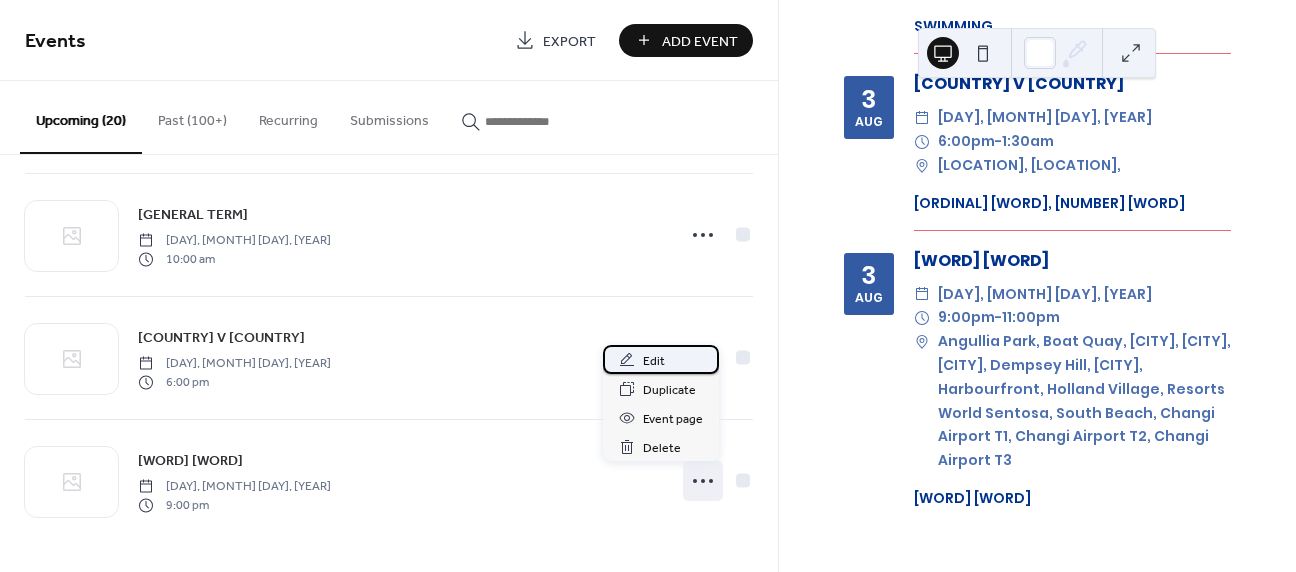 click on "Edit" at bounding box center [654, 361] 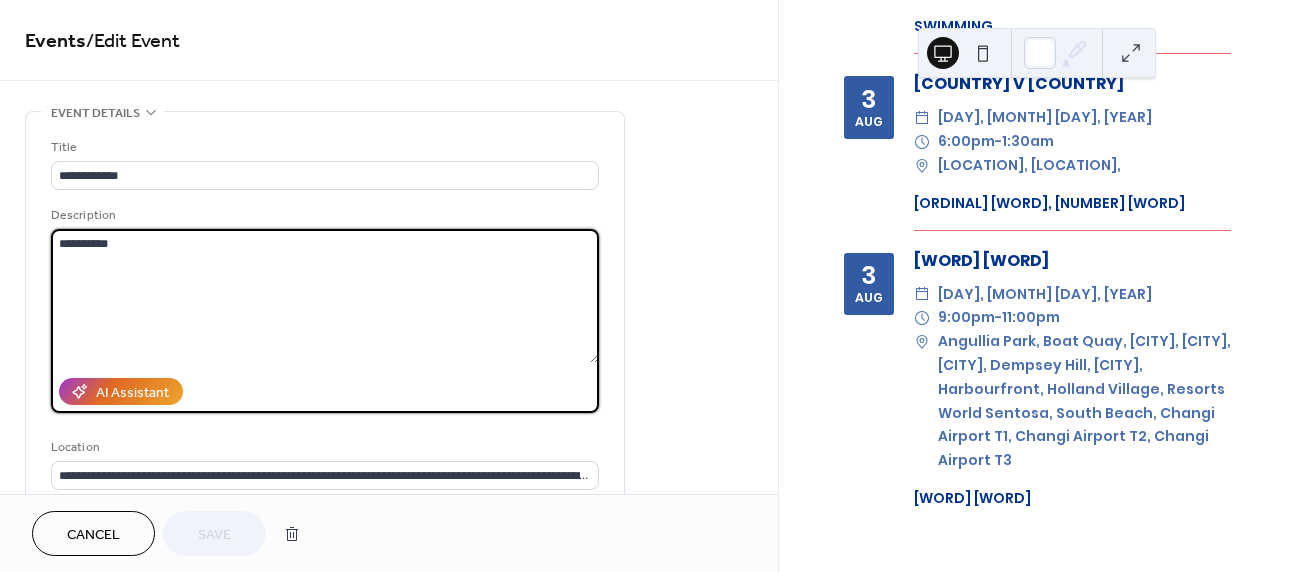 click on "**********" at bounding box center (325, 296) 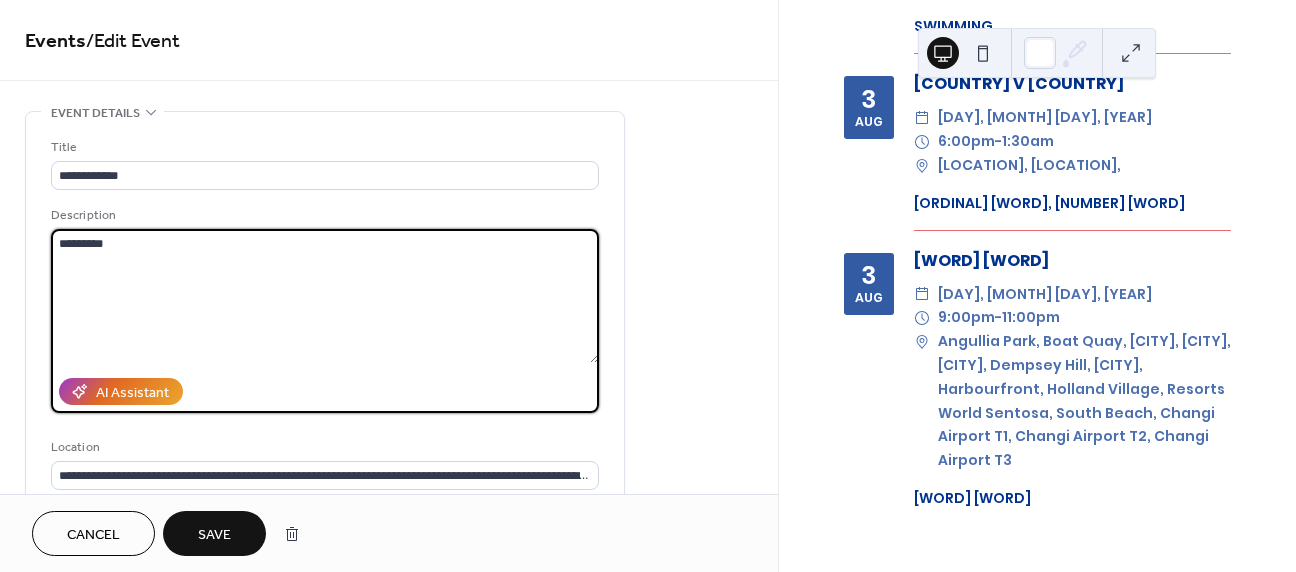 type on "*********" 